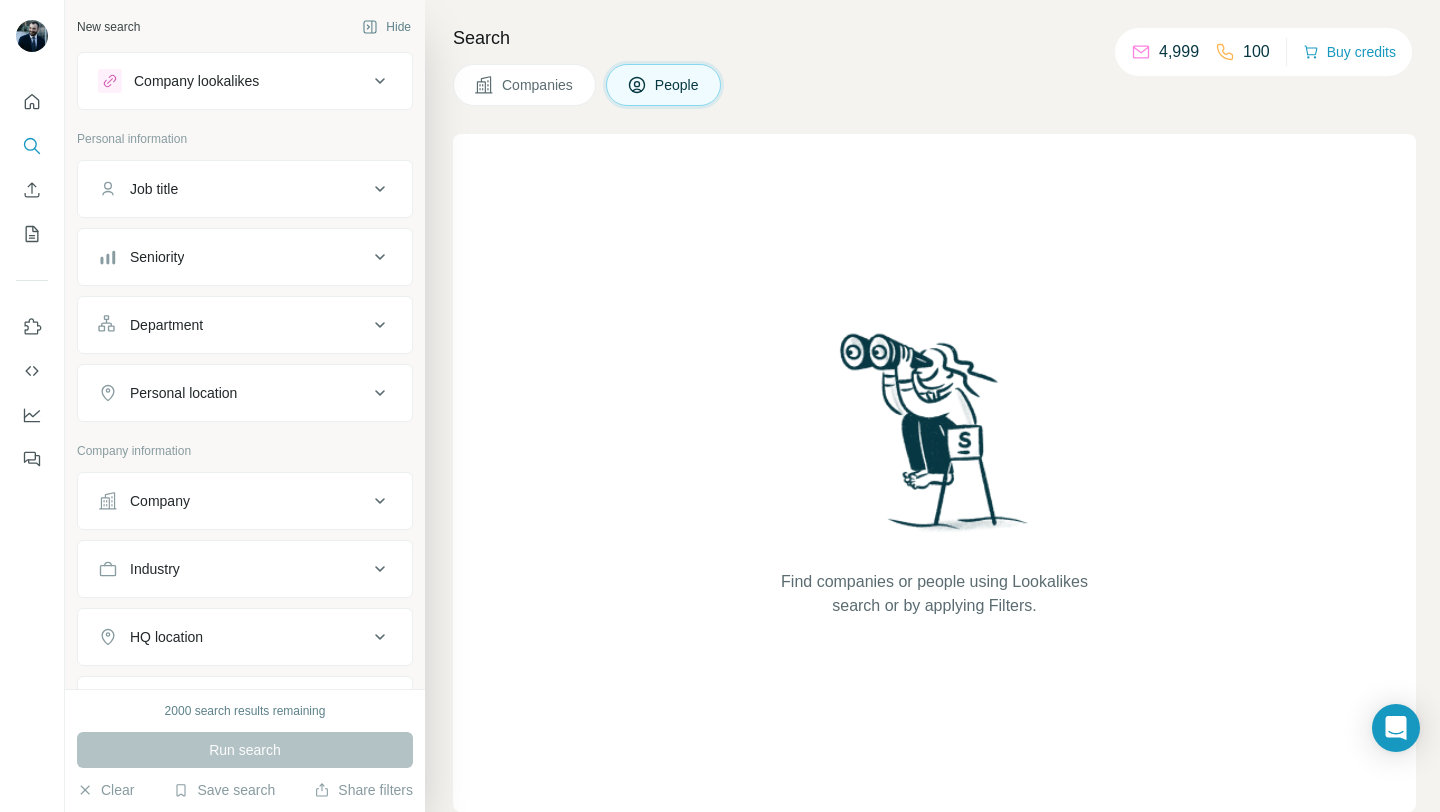 scroll, scrollTop: 0, scrollLeft: 0, axis: both 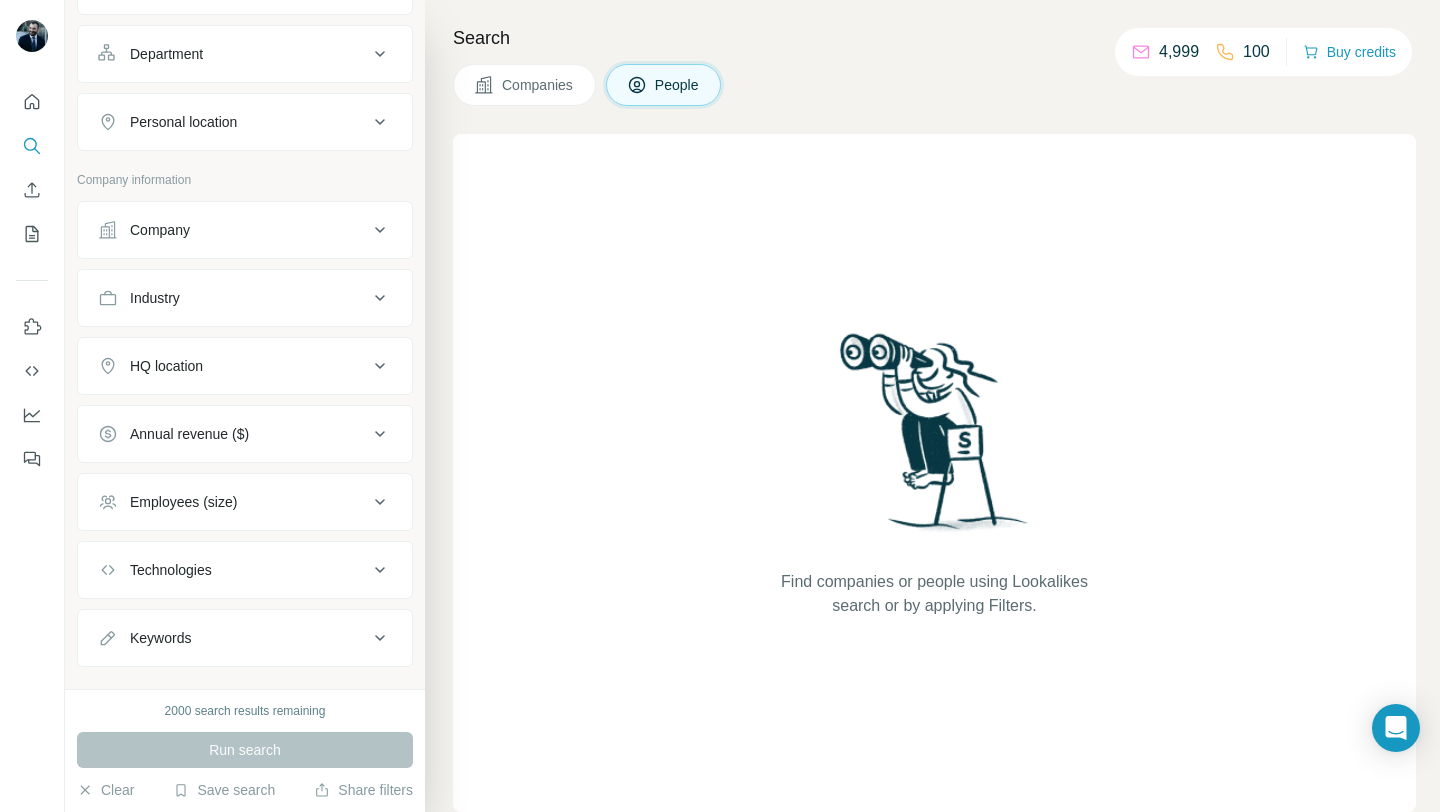 click 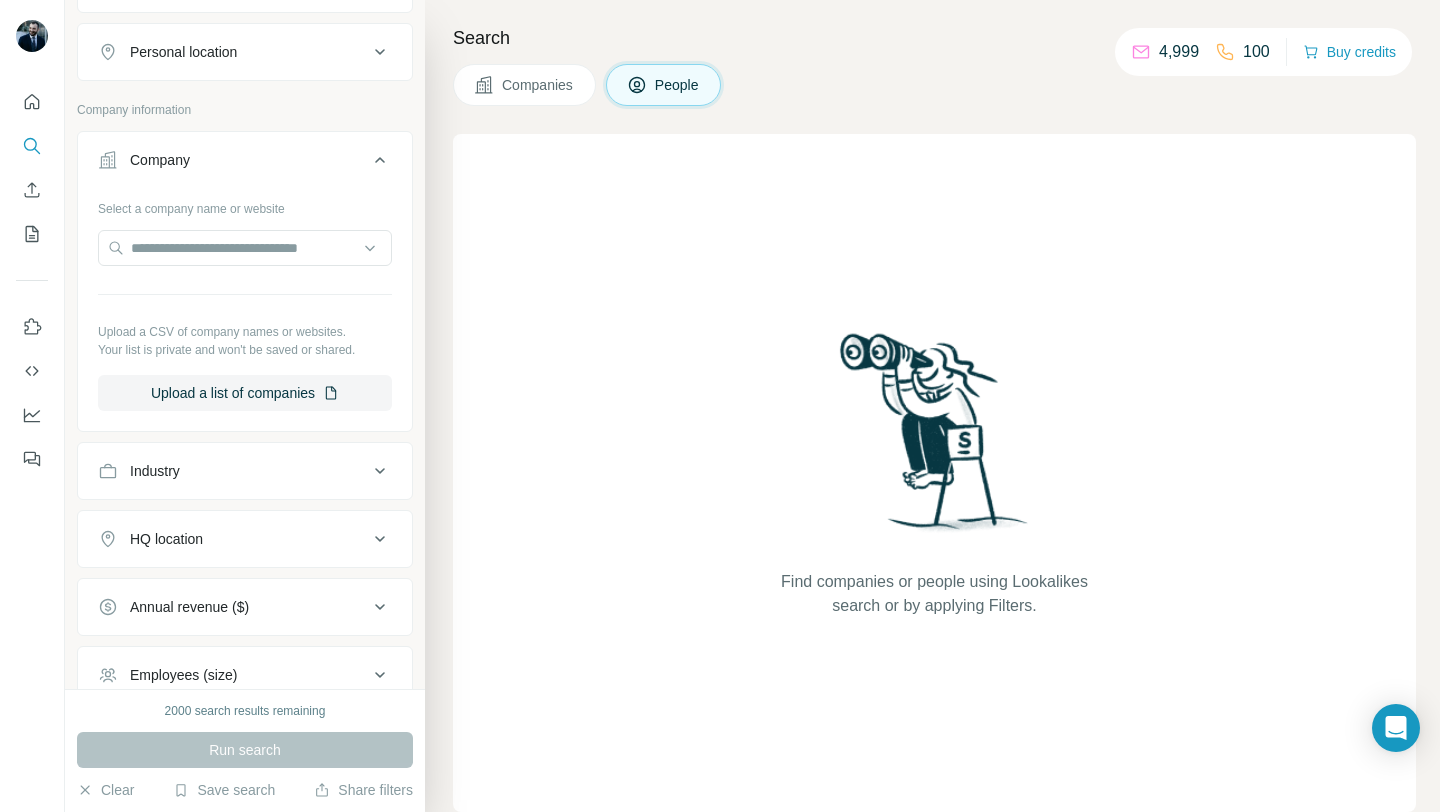 scroll, scrollTop: 345, scrollLeft: 0, axis: vertical 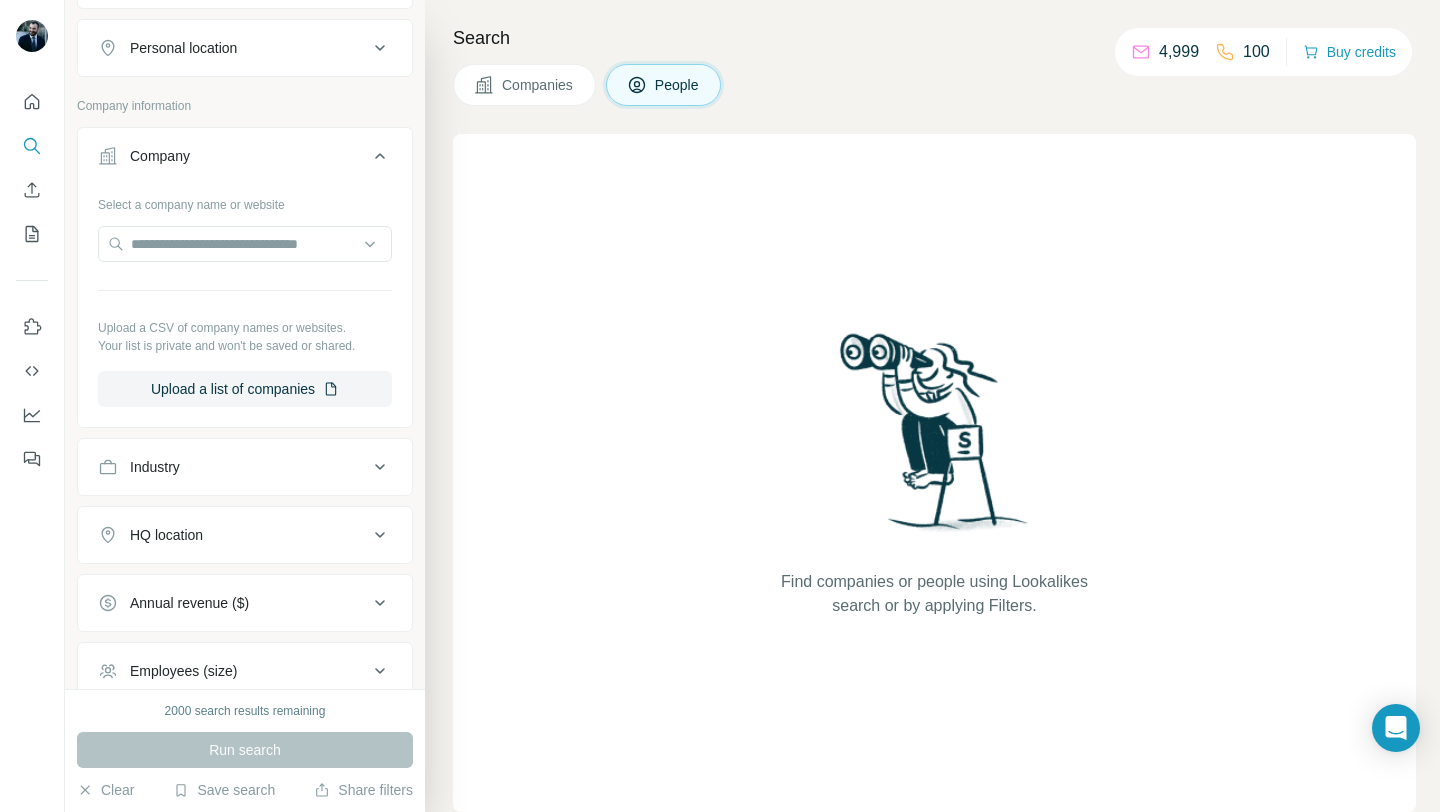 click 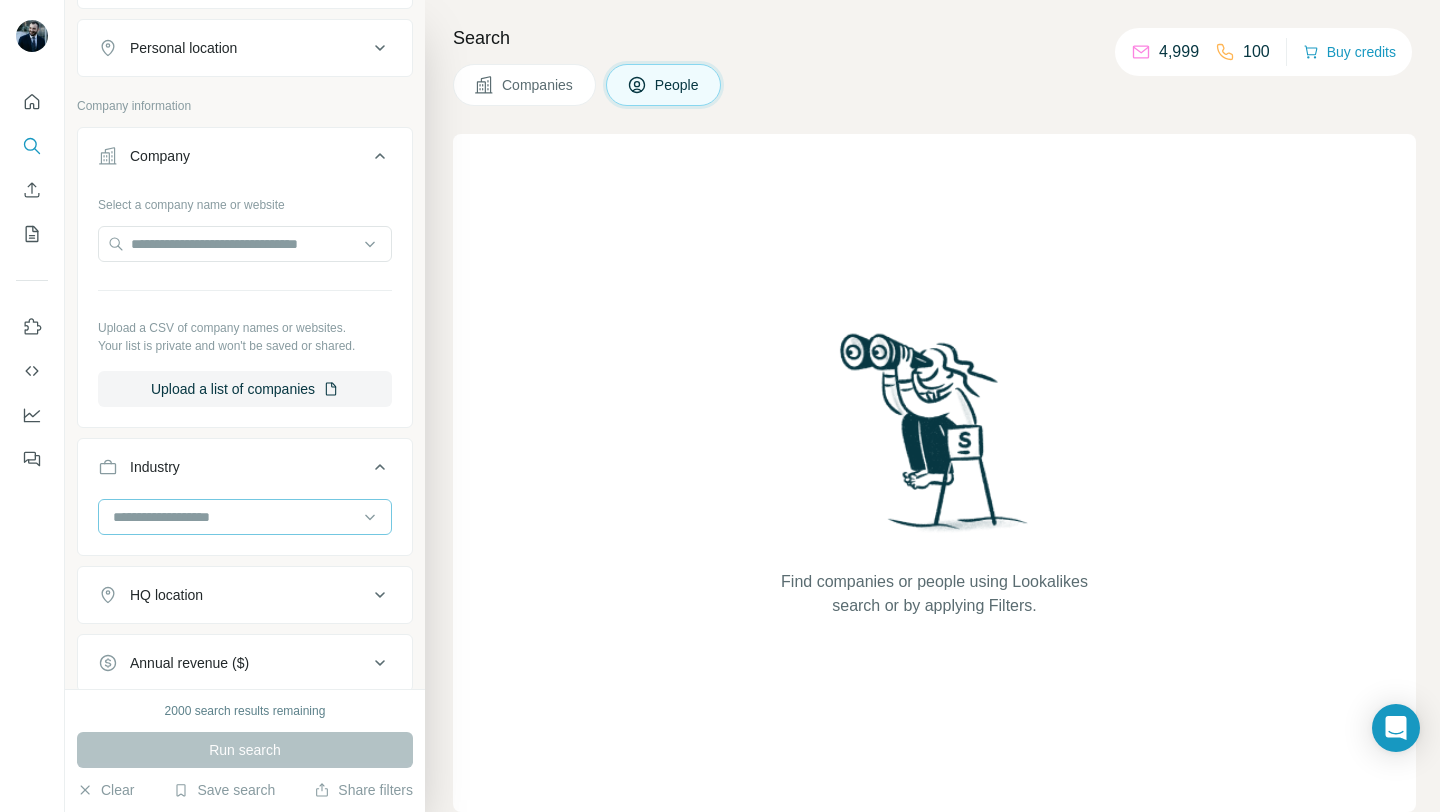click at bounding box center (234, 517) 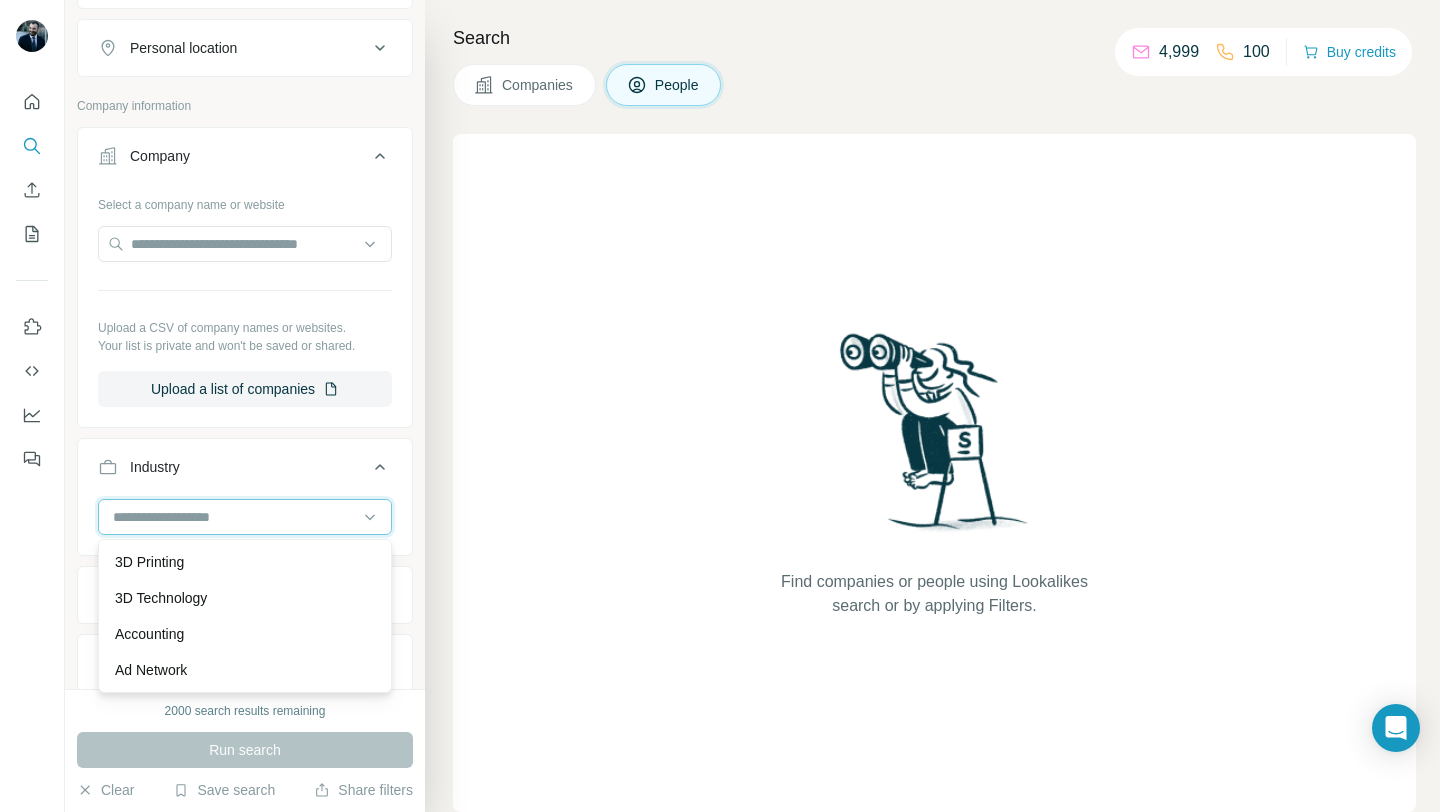 click at bounding box center [234, 517] 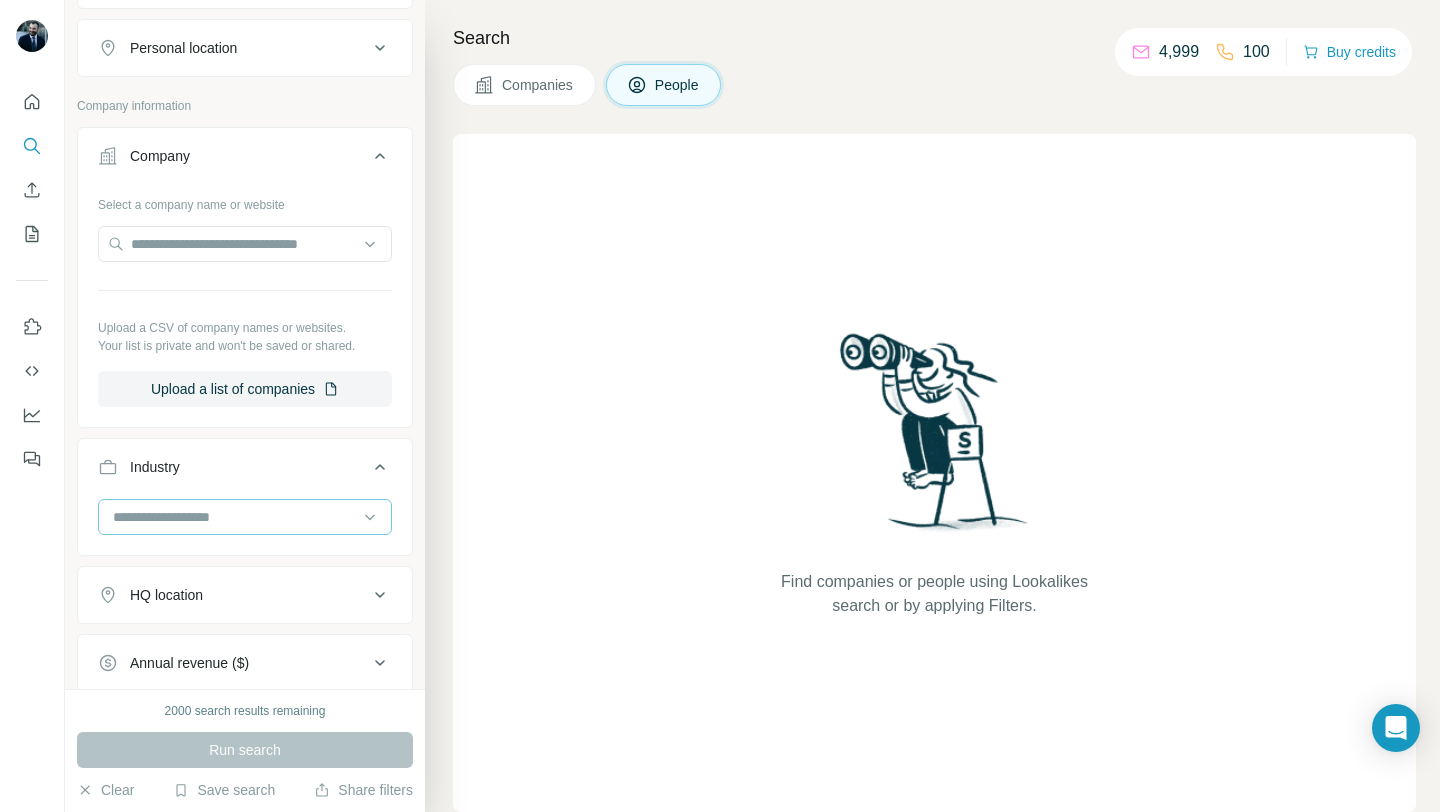 click at bounding box center [234, 517] 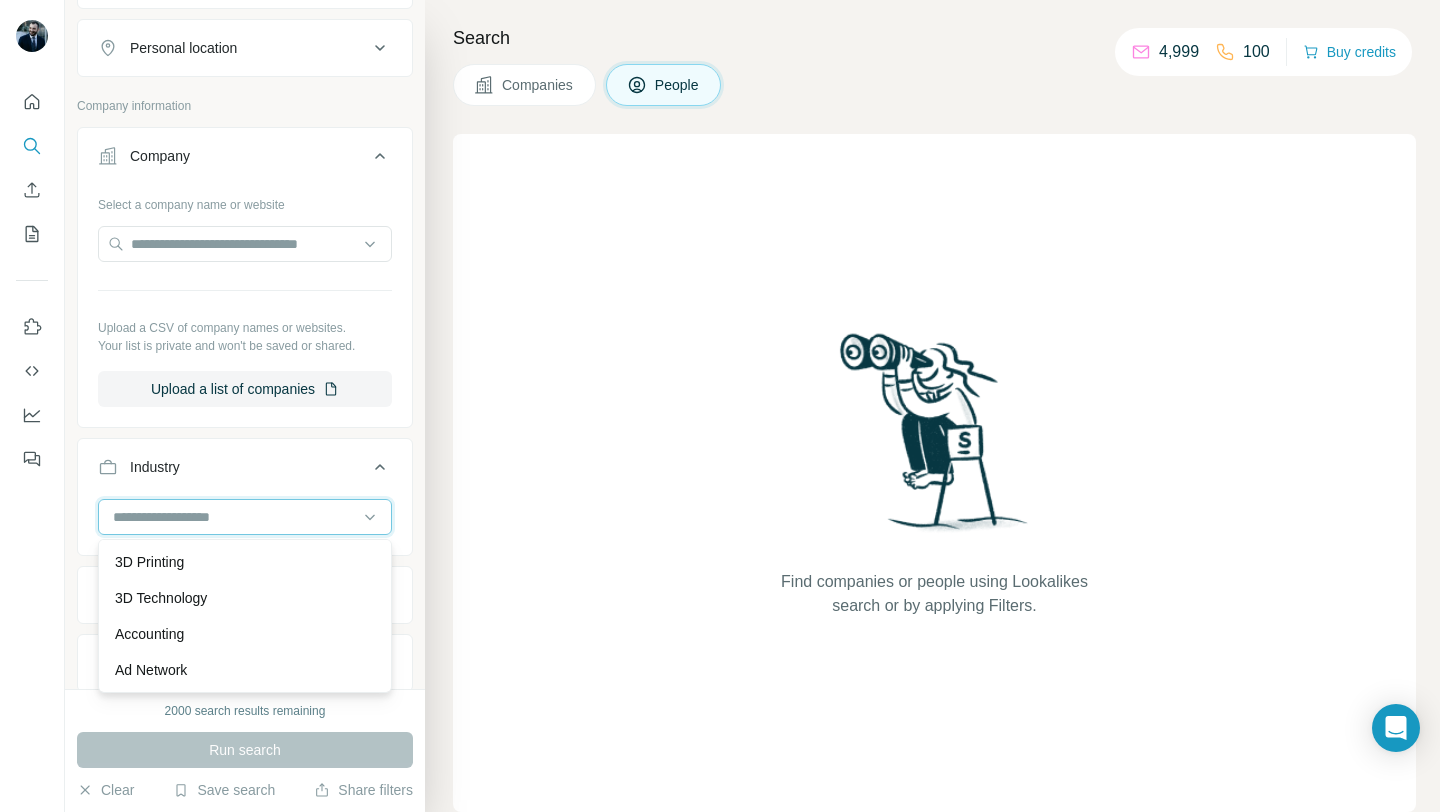 click at bounding box center [234, 517] 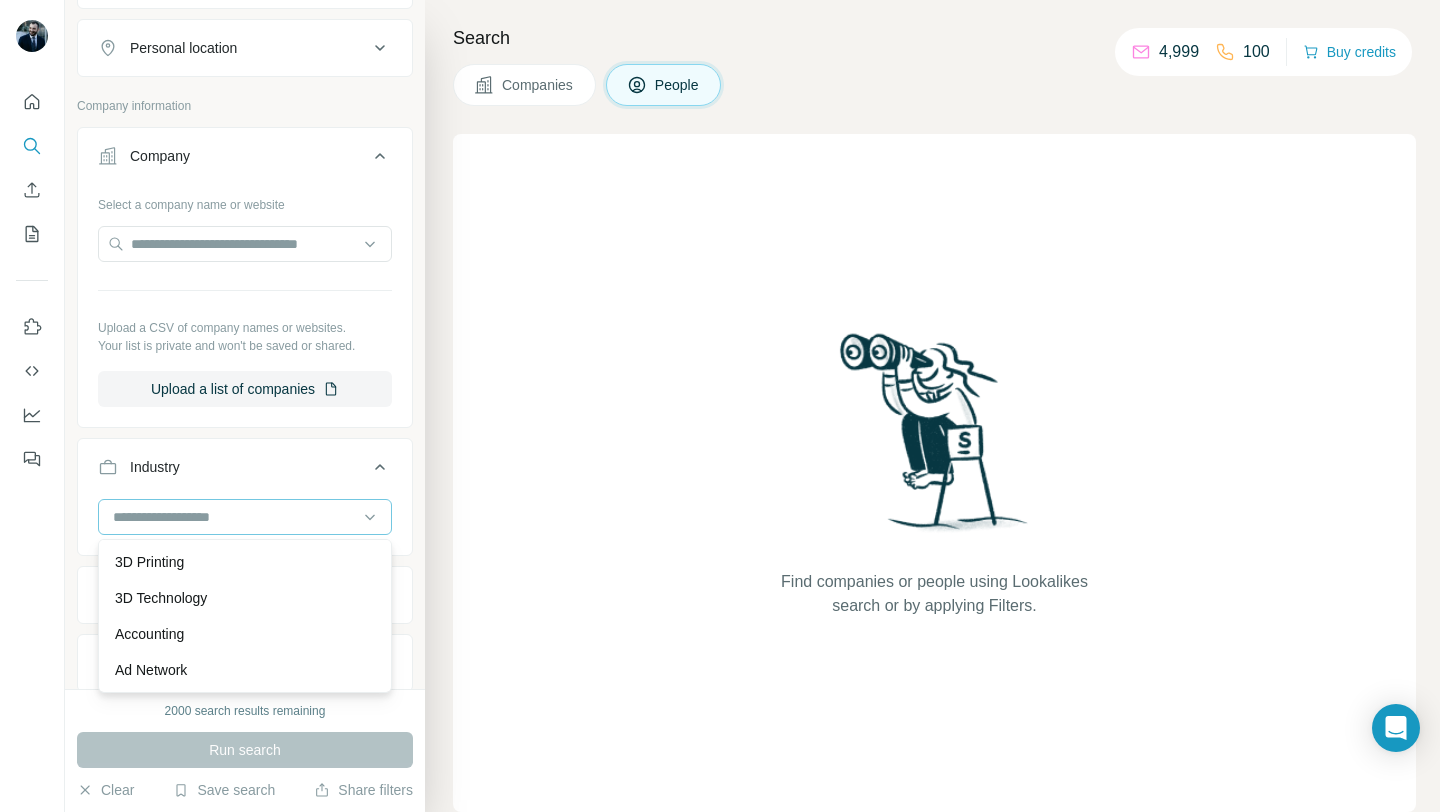 click at bounding box center [234, 517] 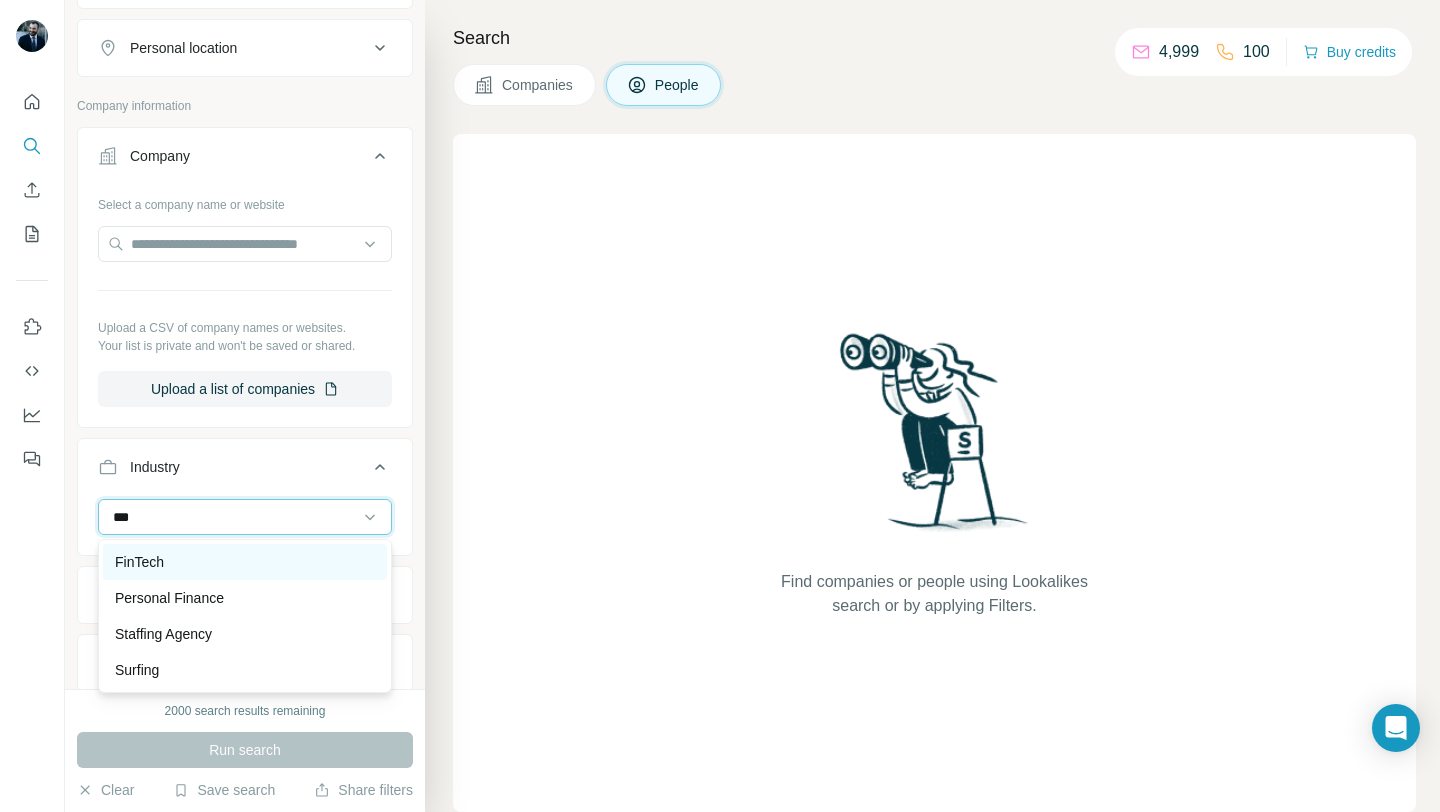 scroll, scrollTop: 77, scrollLeft: 0, axis: vertical 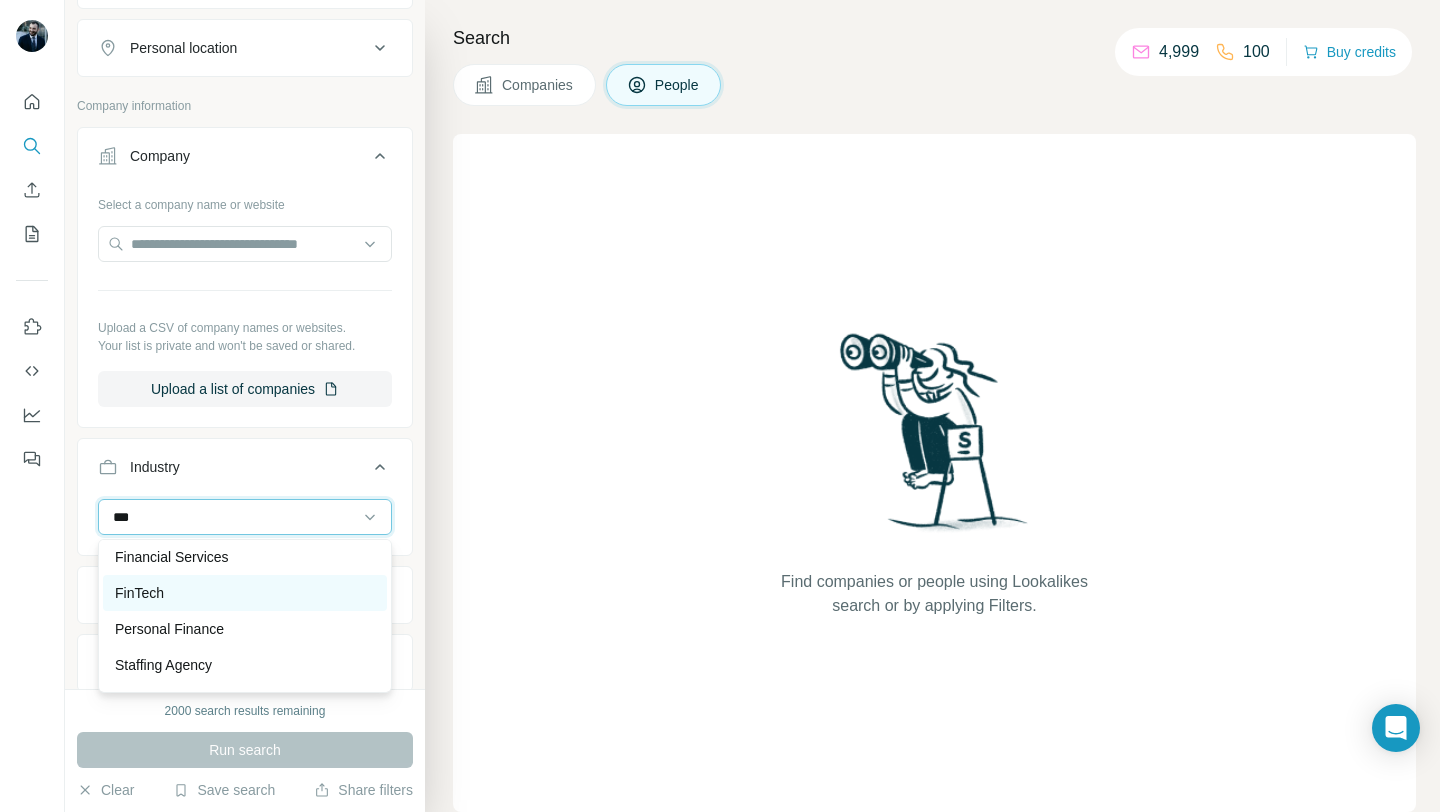 type on "***" 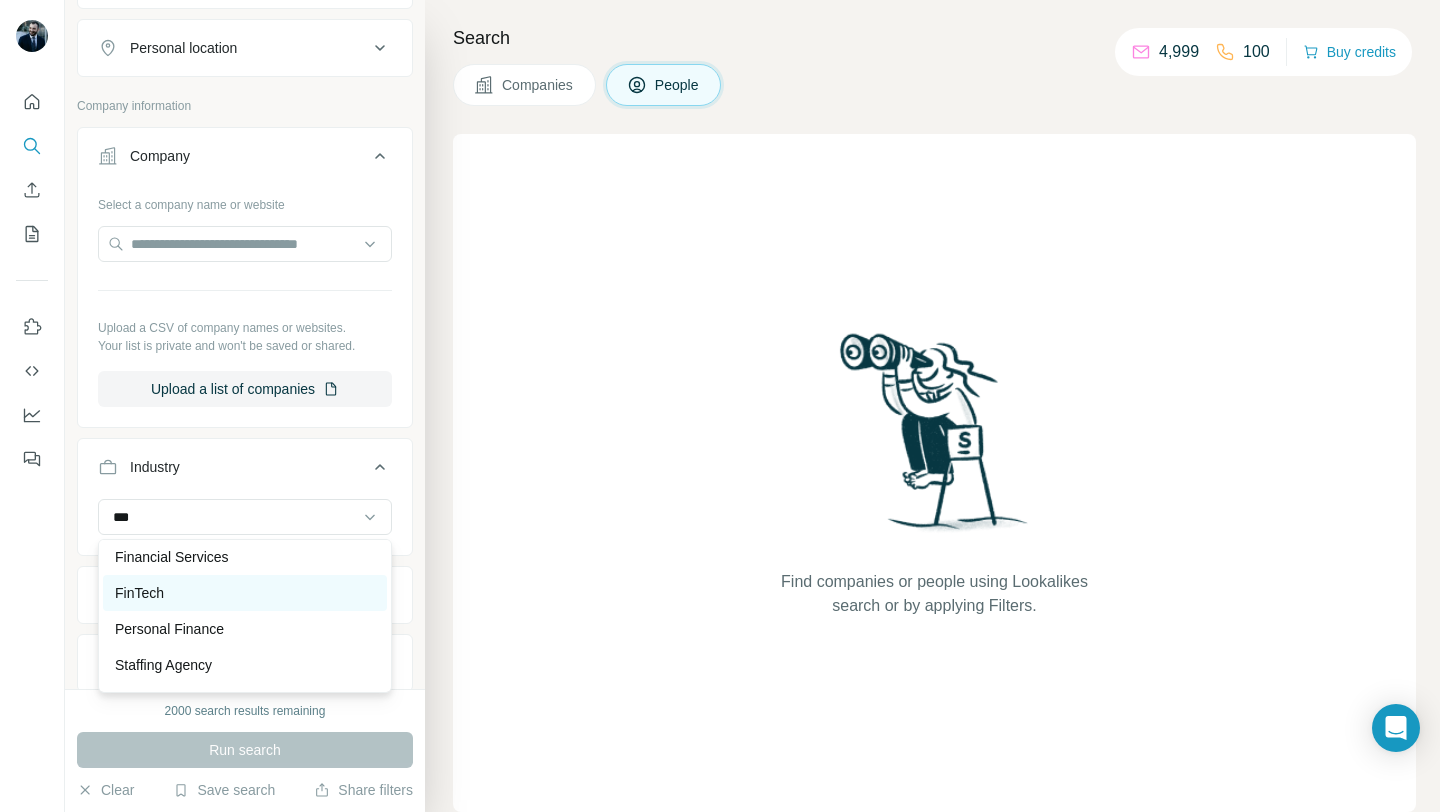 click on "FinTech" at bounding box center (245, 593) 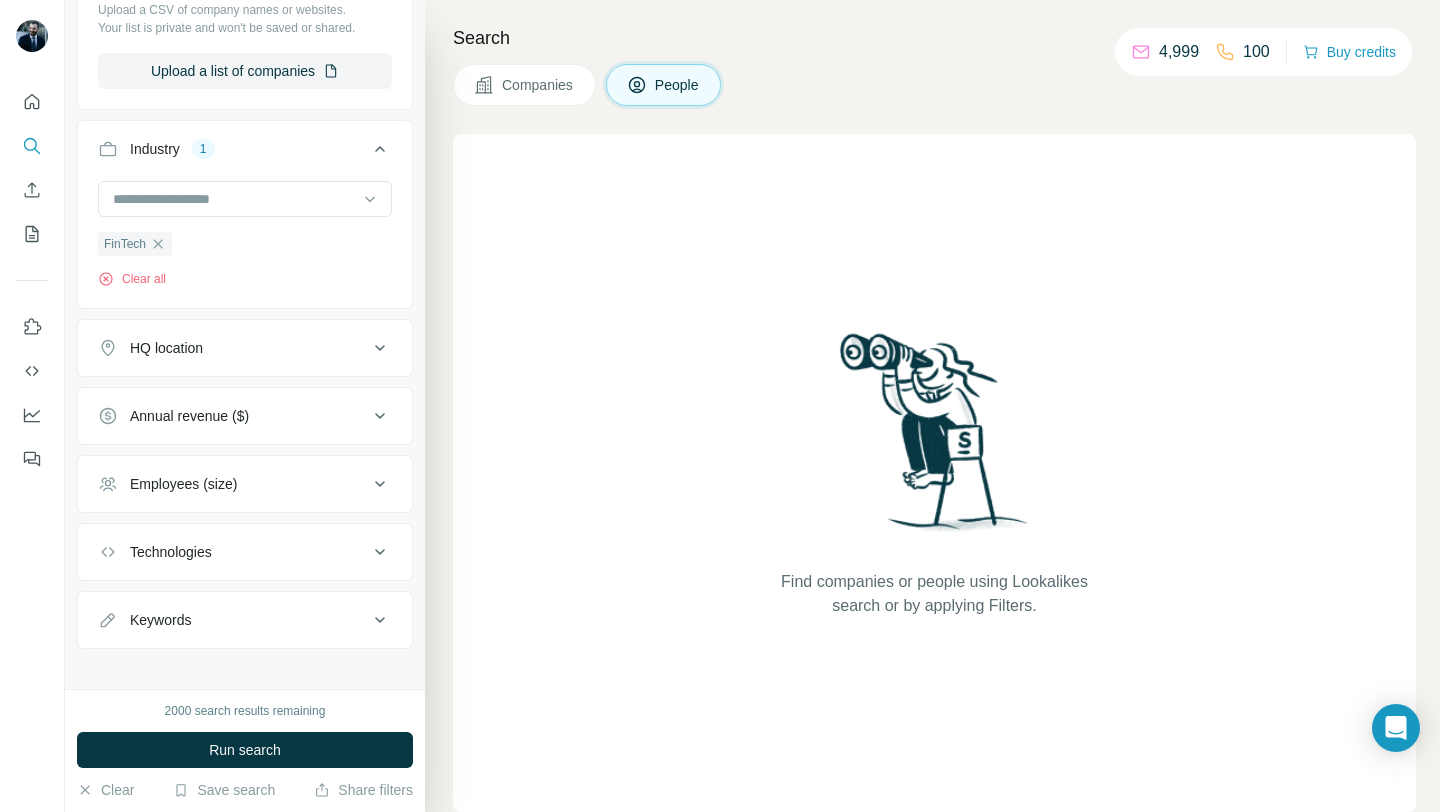 scroll, scrollTop: 679, scrollLeft: 0, axis: vertical 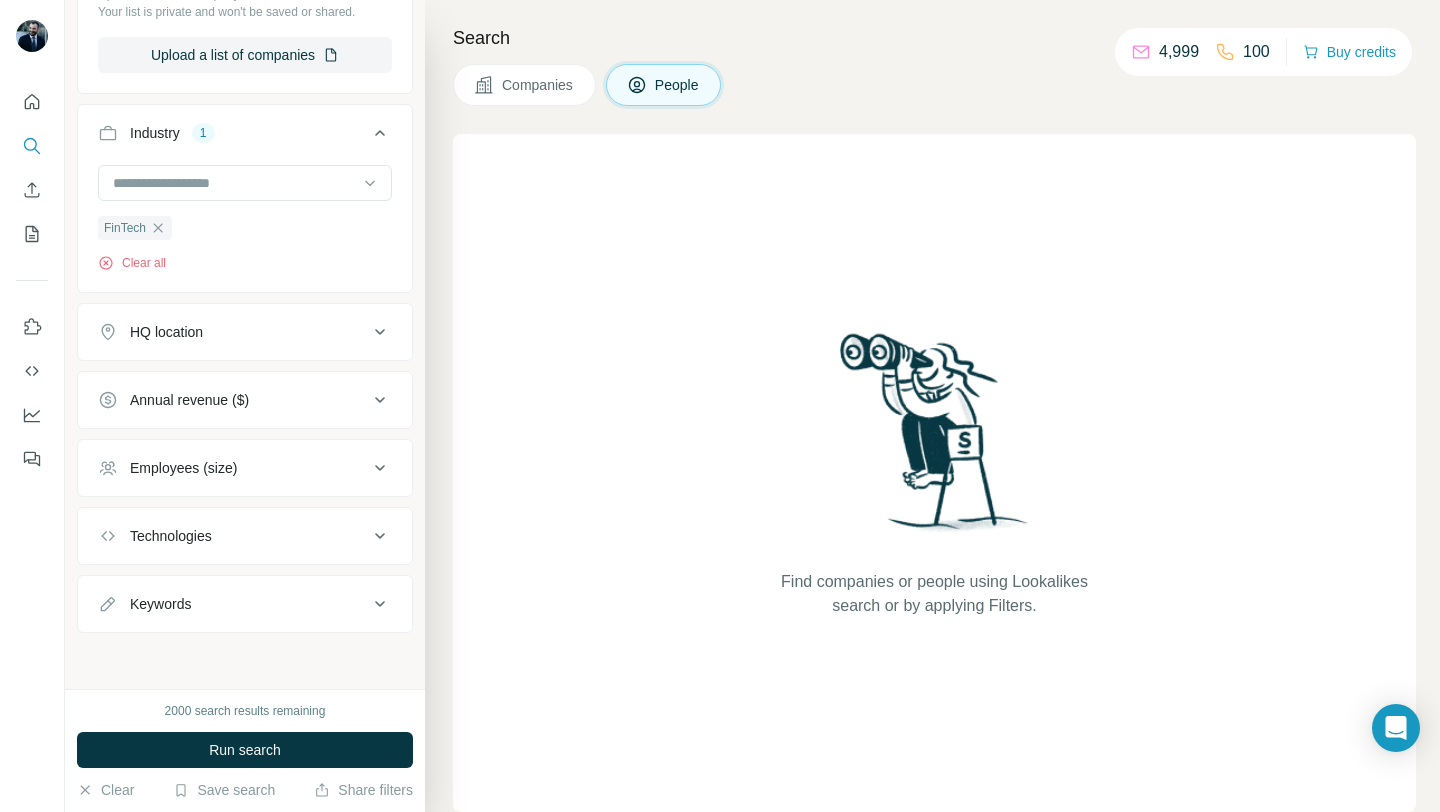 click on "Employees (size)" at bounding box center (233, 468) 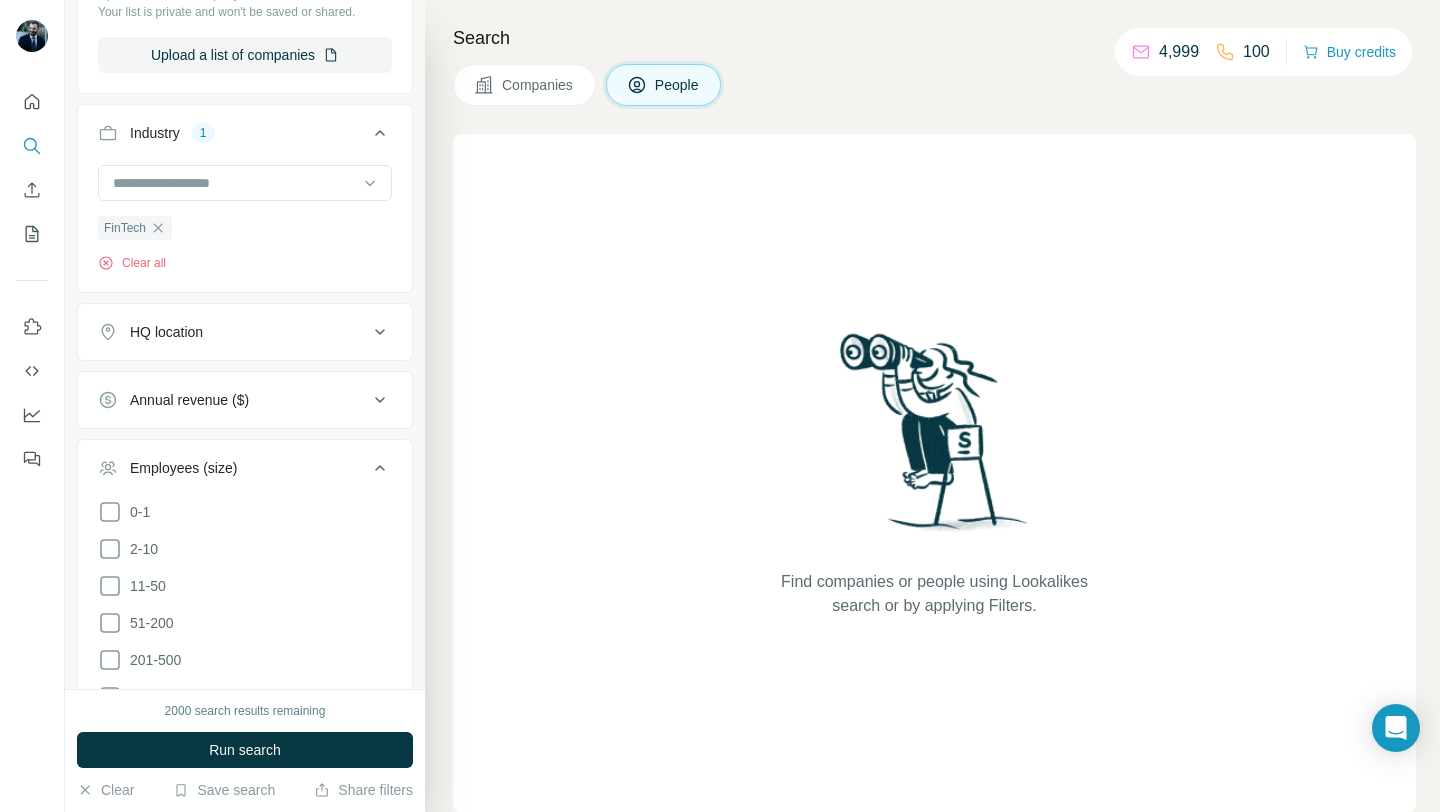 click on "51-200" at bounding box center [245, 623] 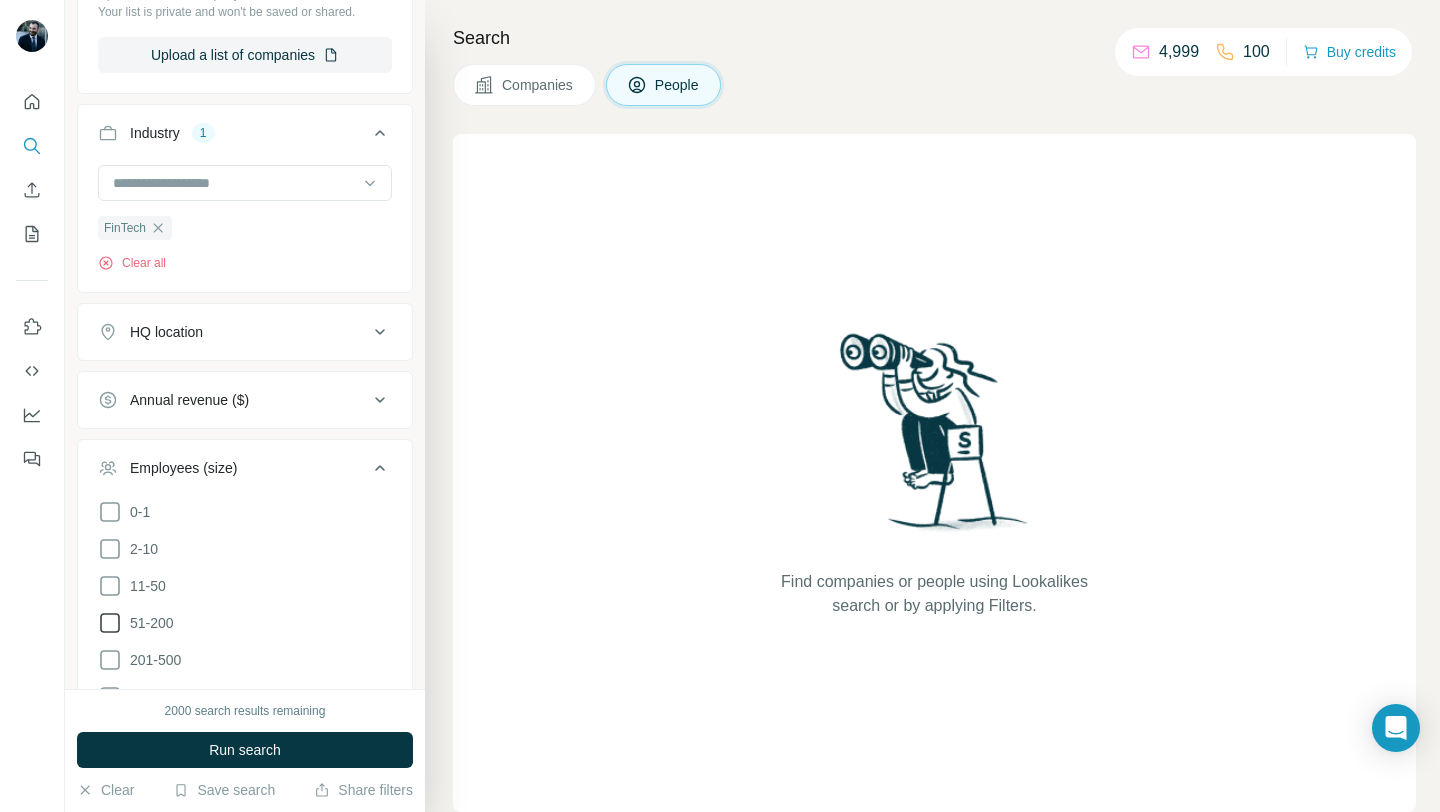 click on "51-200" at bounding box center (148, 623) 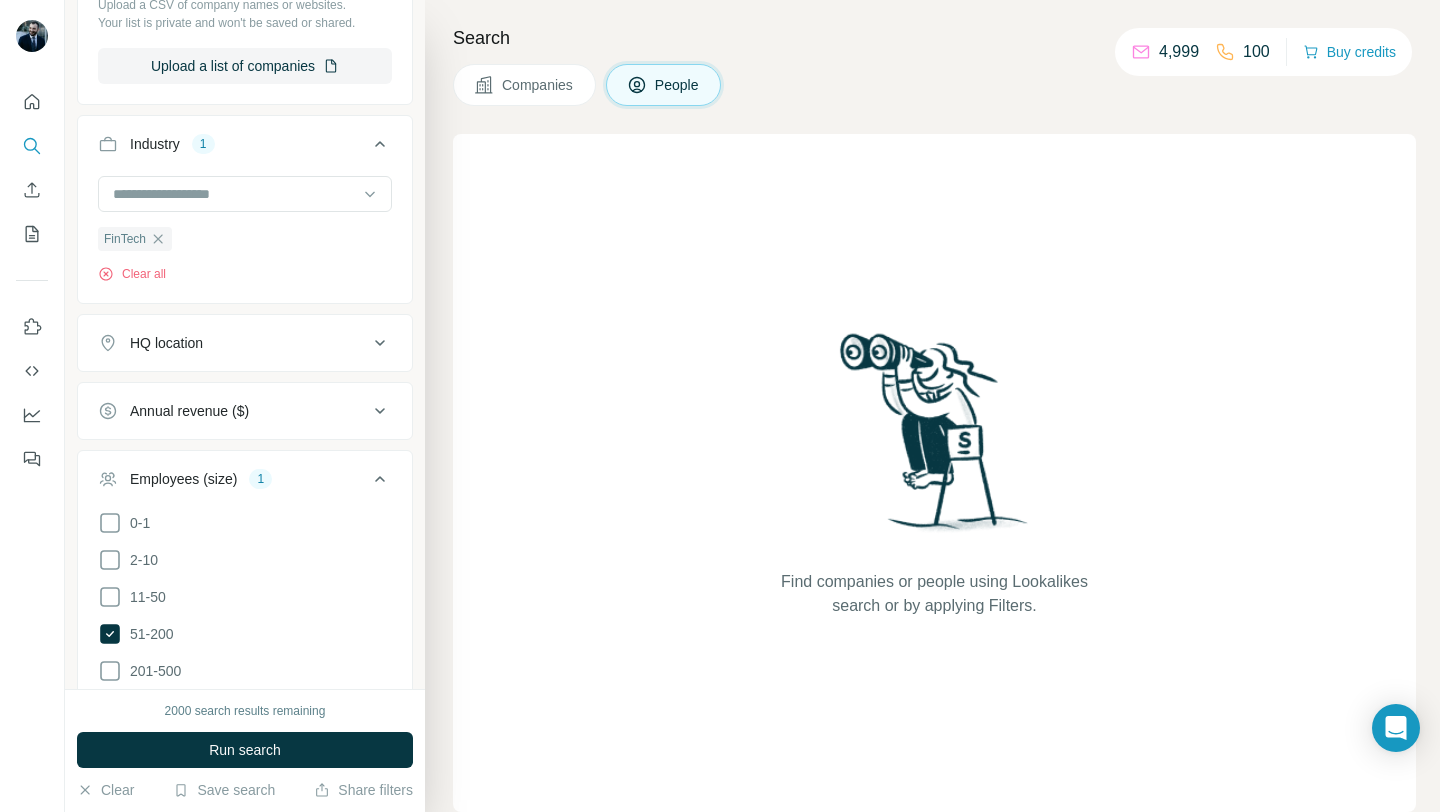 scroll, scrollTop: 0, scrollLeft: 0, axis: both 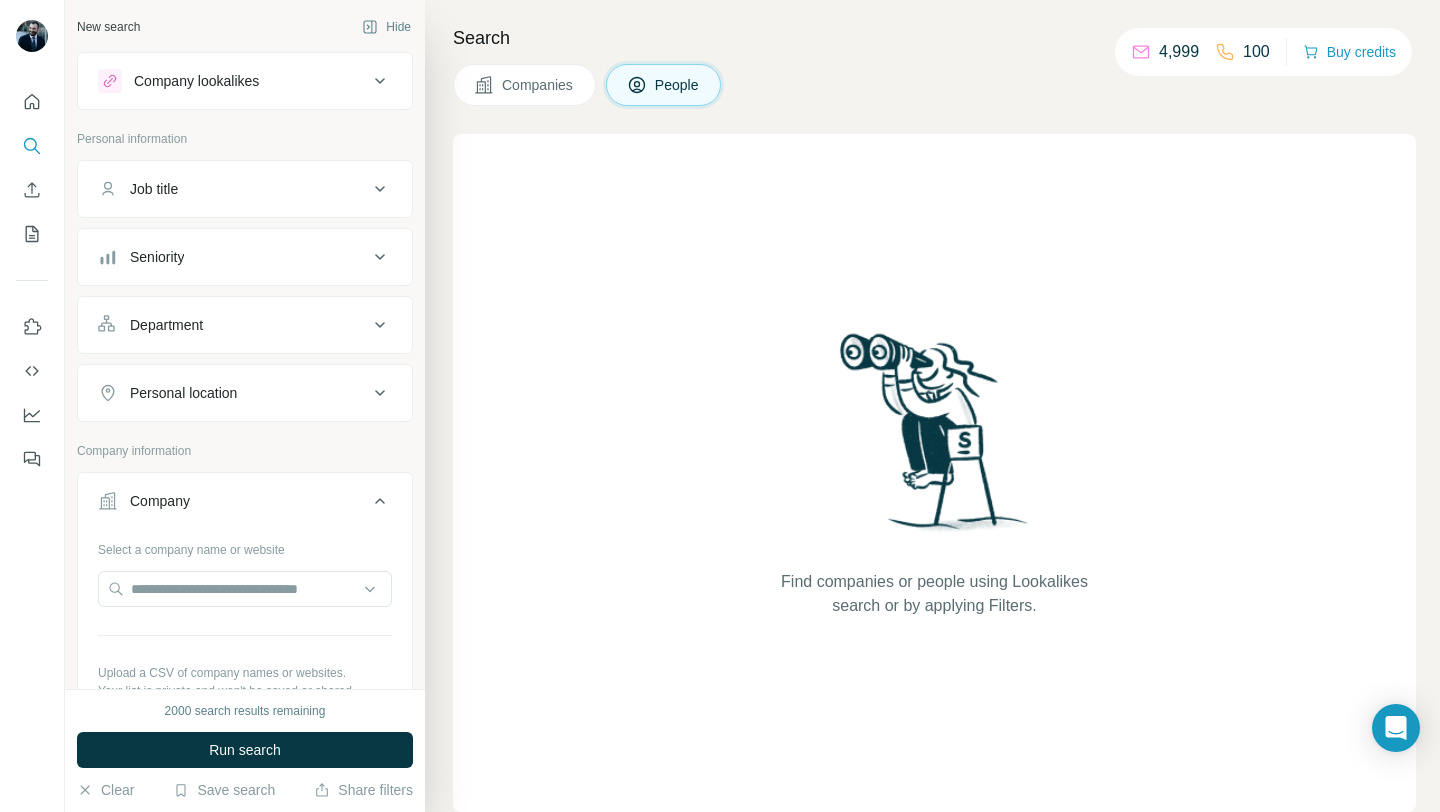 click on "Job title" at bounding box center [233, 189] 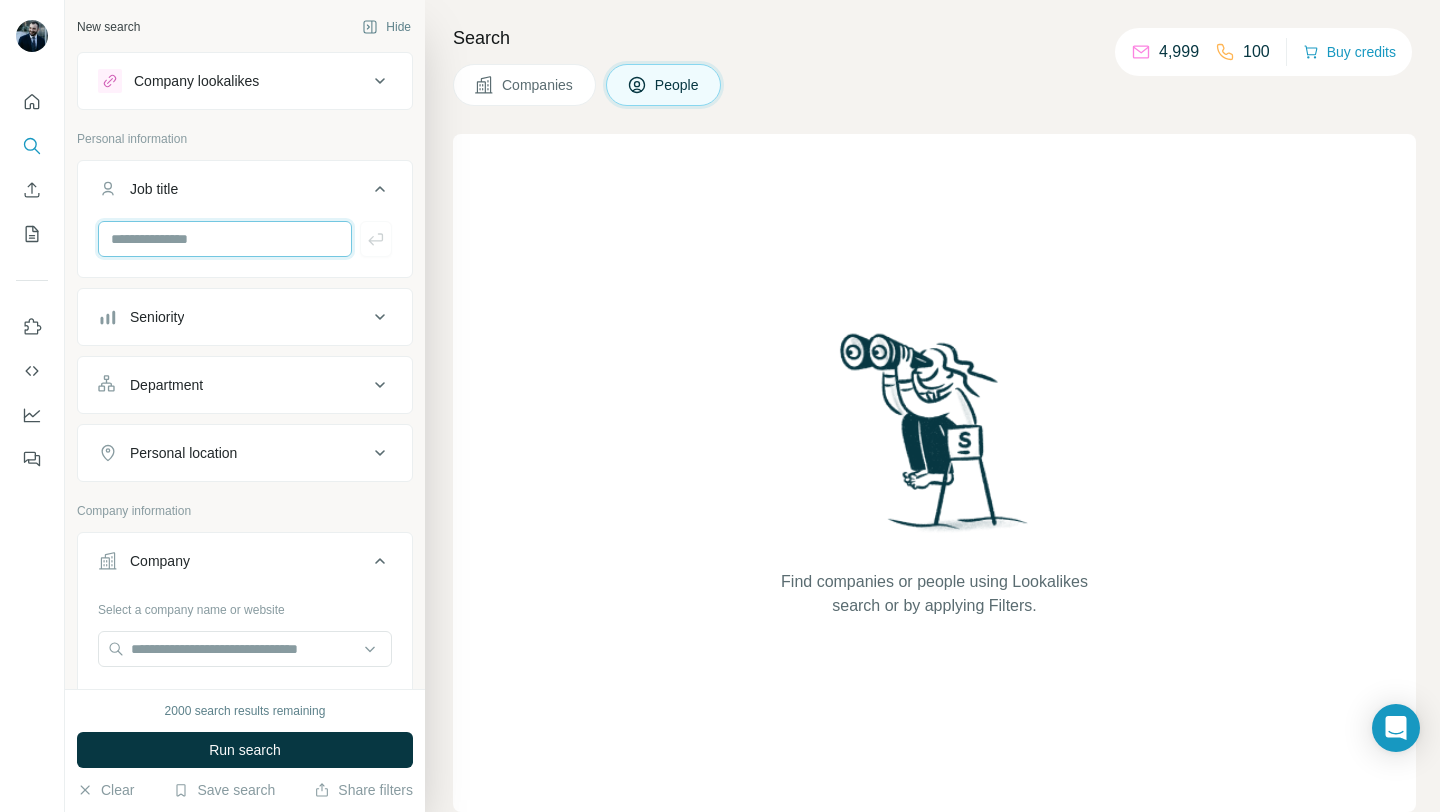 click at bounding box center (225, 239) 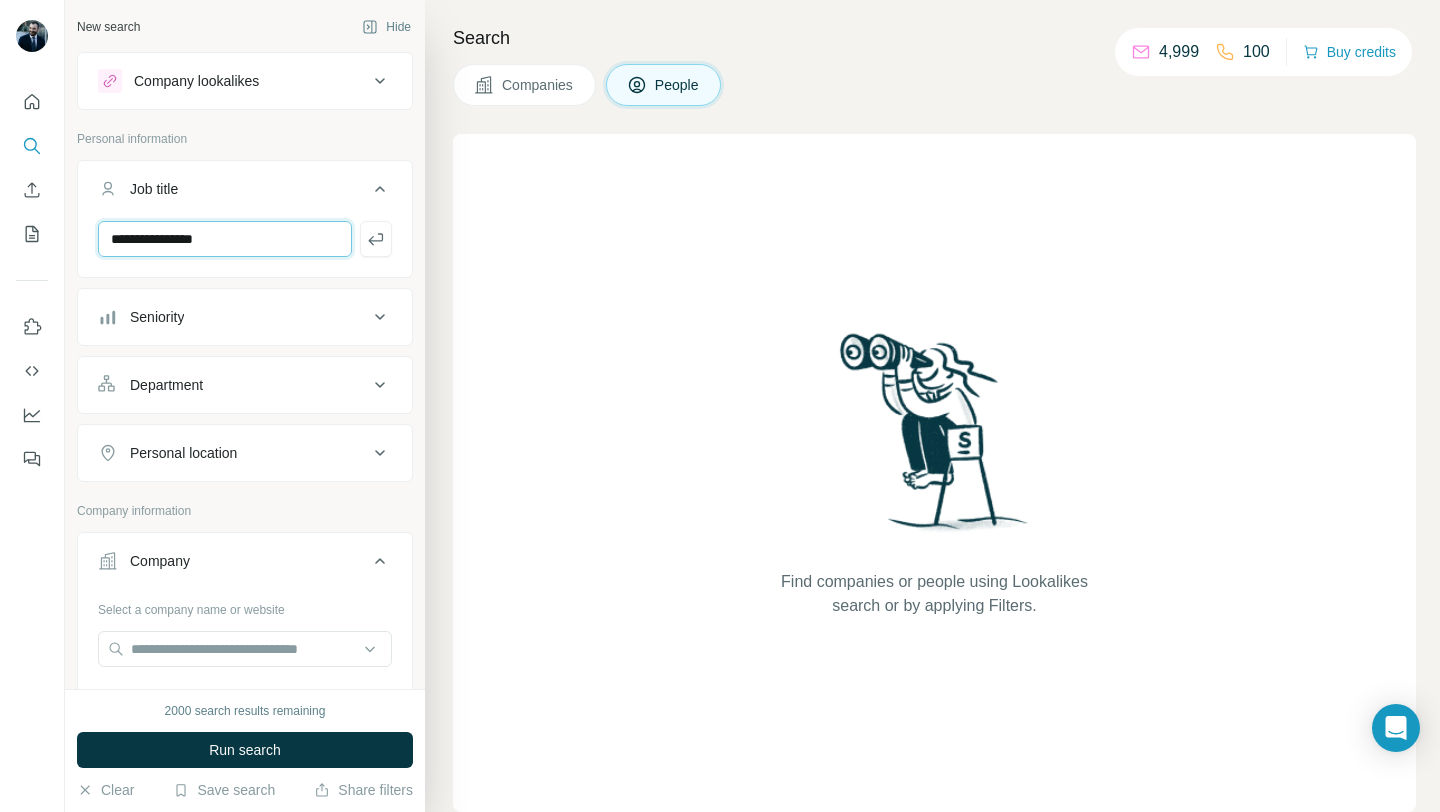 type on "**********" 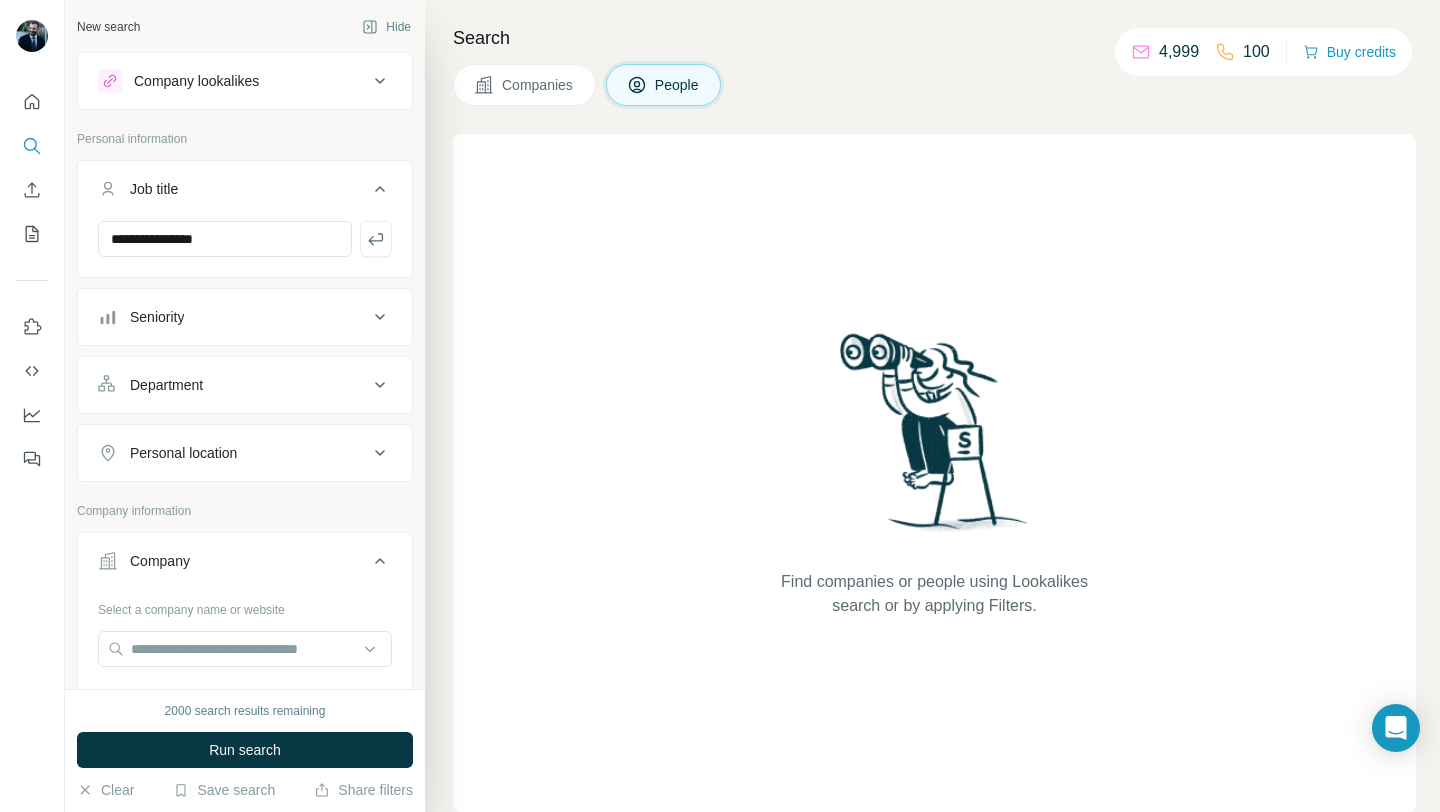 click on "Department" at bounding box center [233, 385] 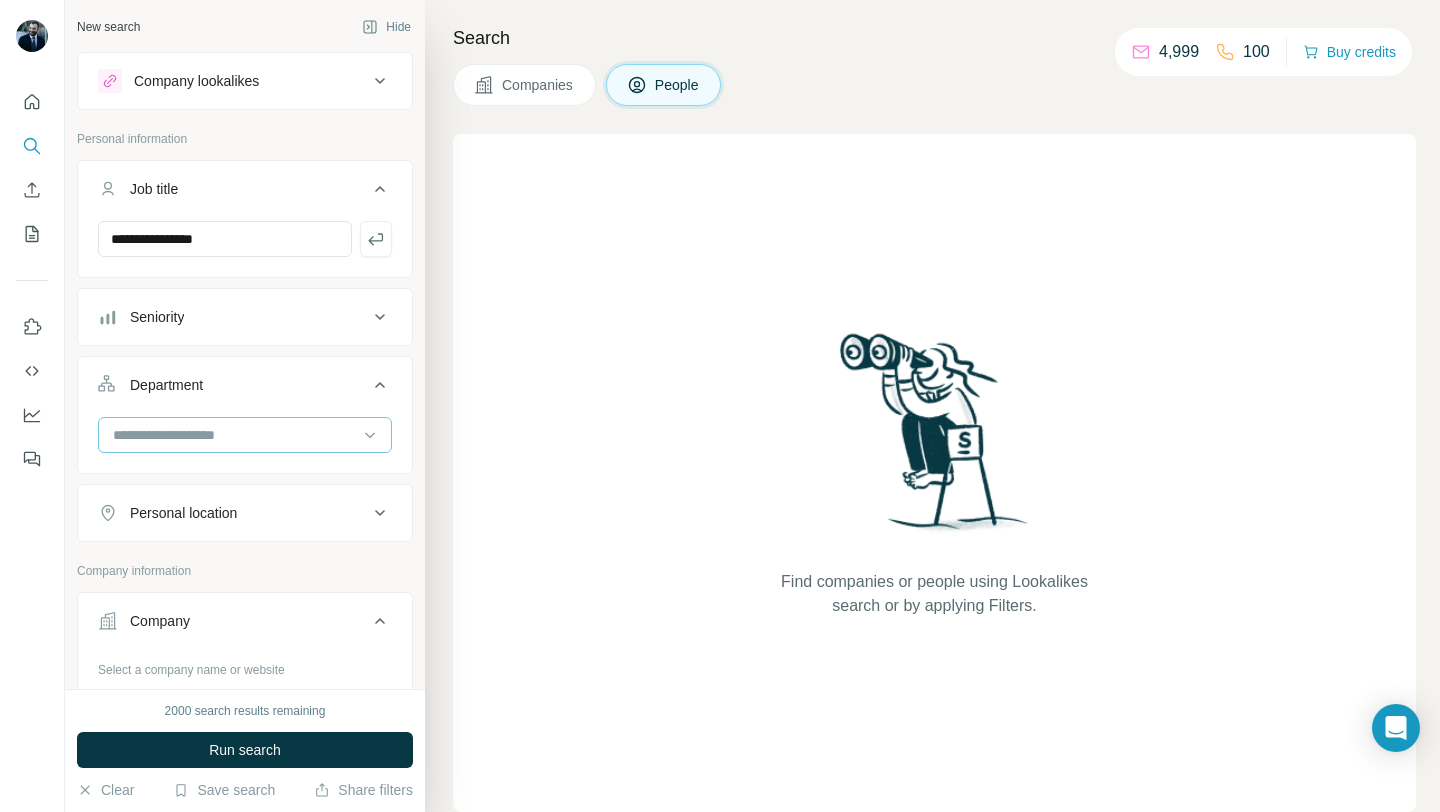 click at bounding box center (234, 435) 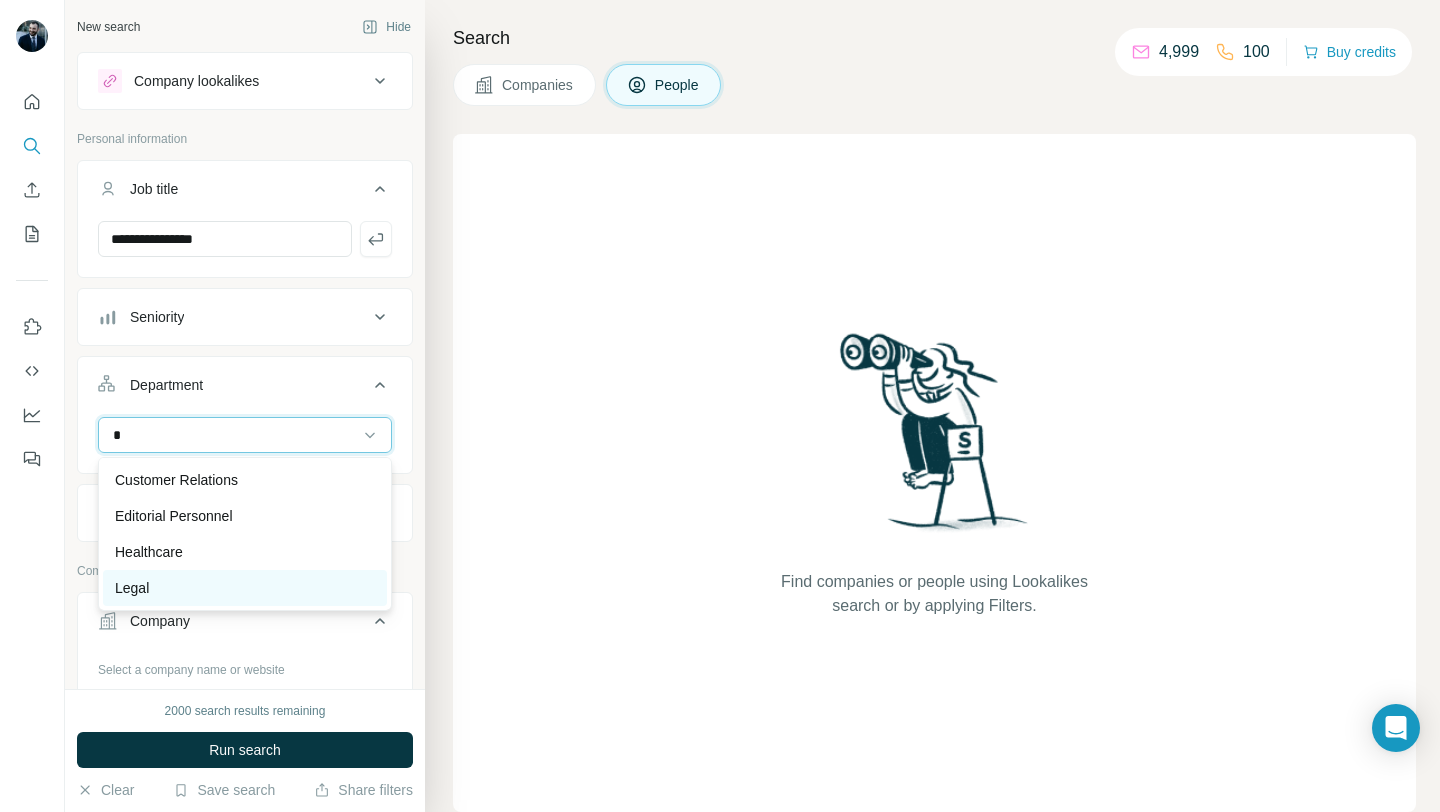 type on "*" 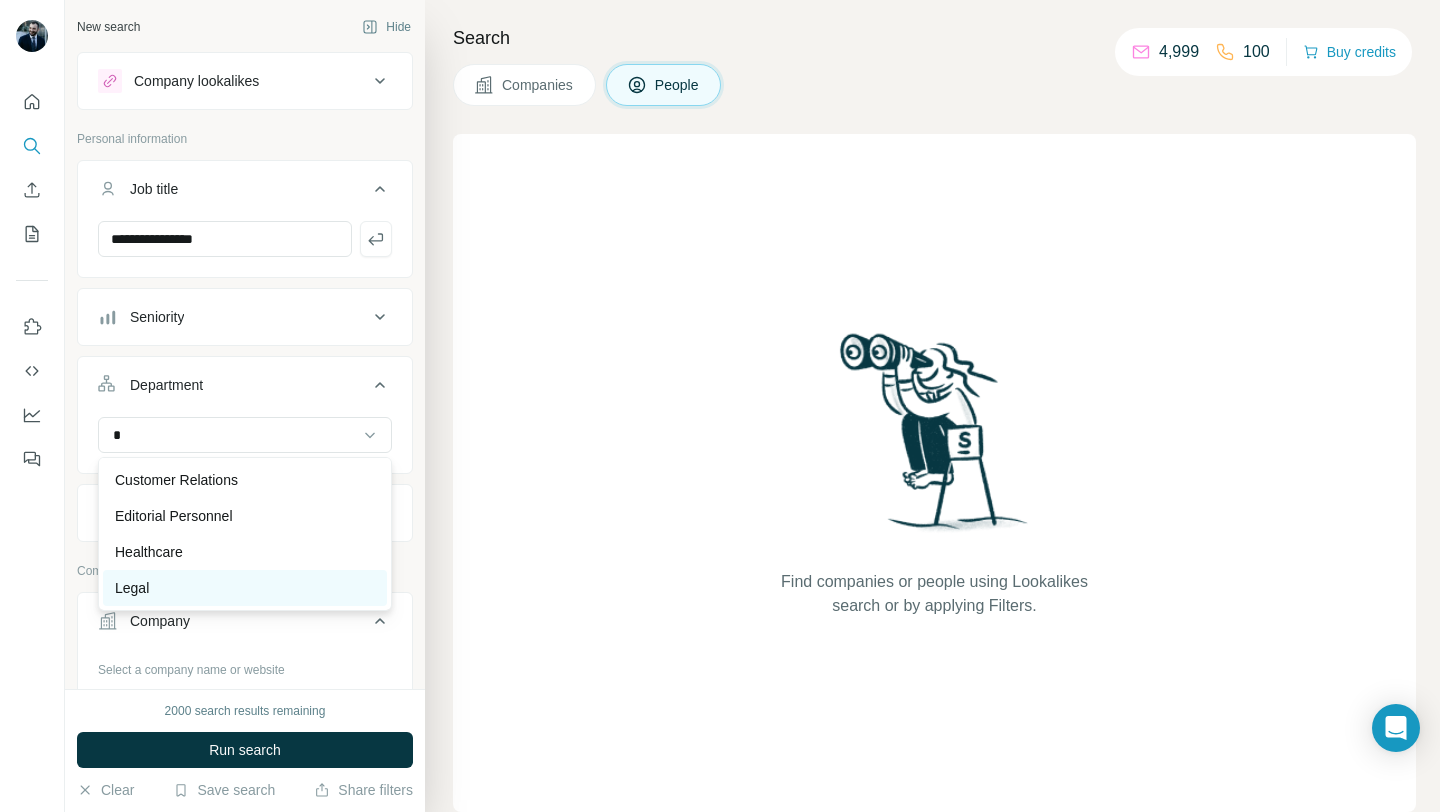 click on "Legal" at bounding box center [245, 588] 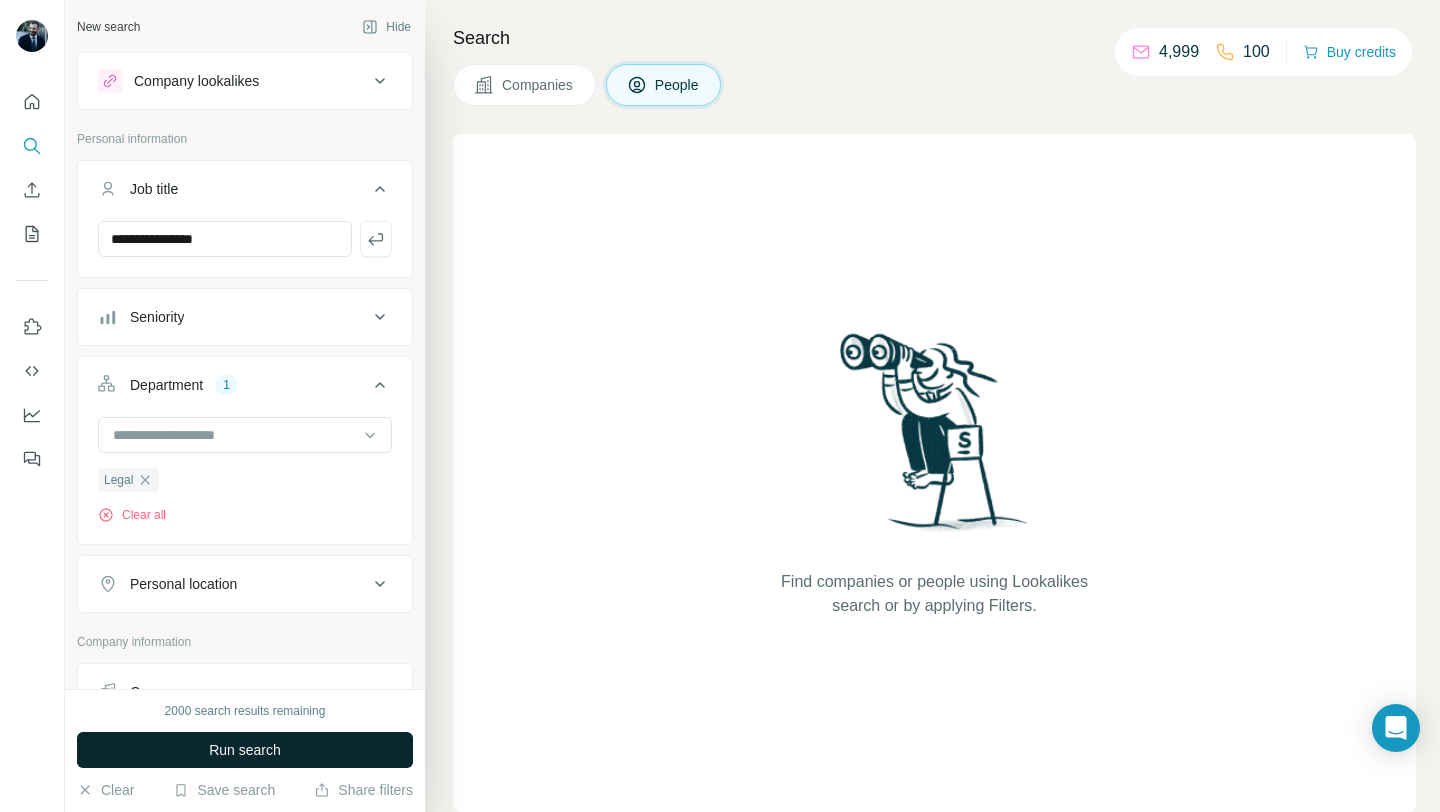 click on "Run search" at bounding box center (245, 750) 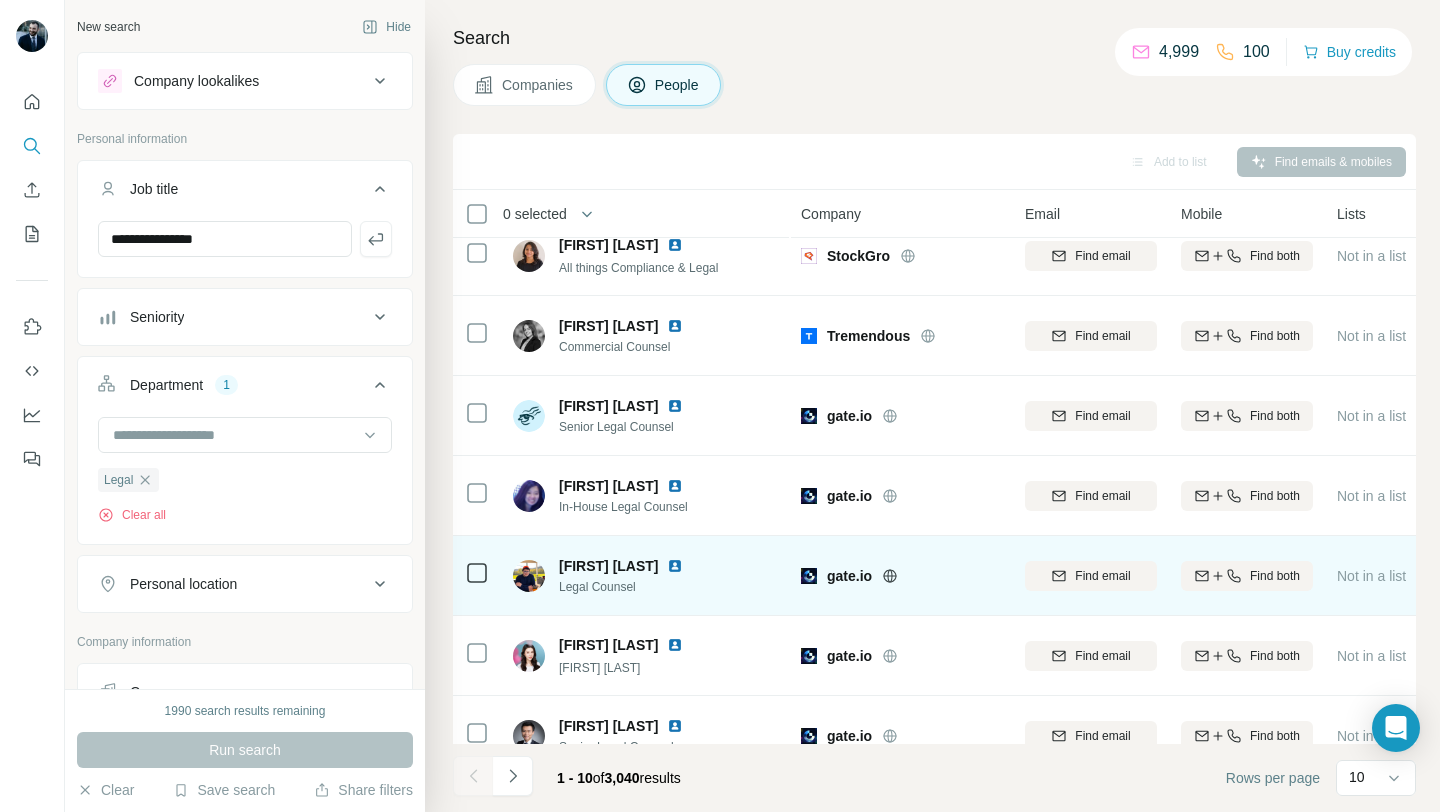 scroll, scrollTop: 0, scrollLeft: 0, axis: both 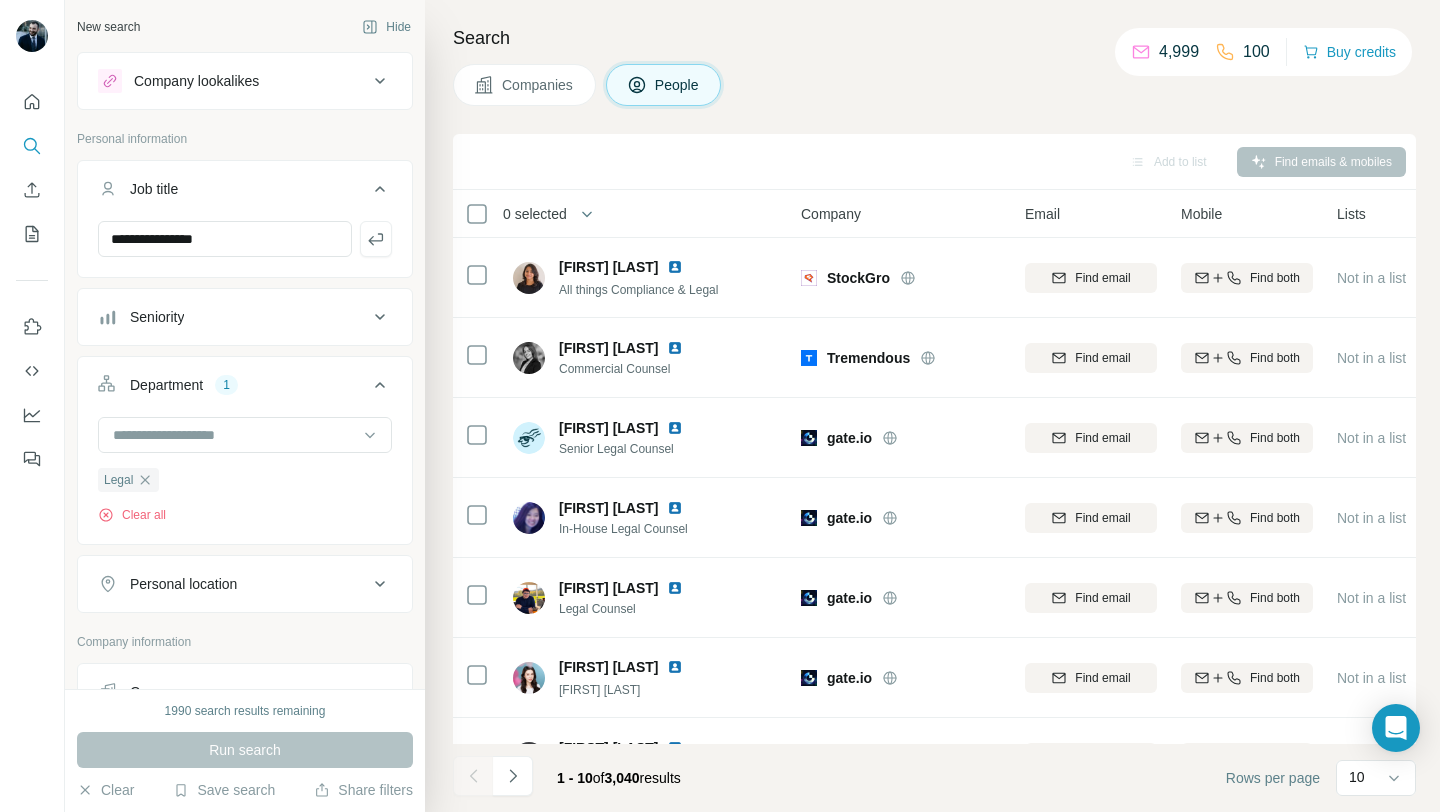 click 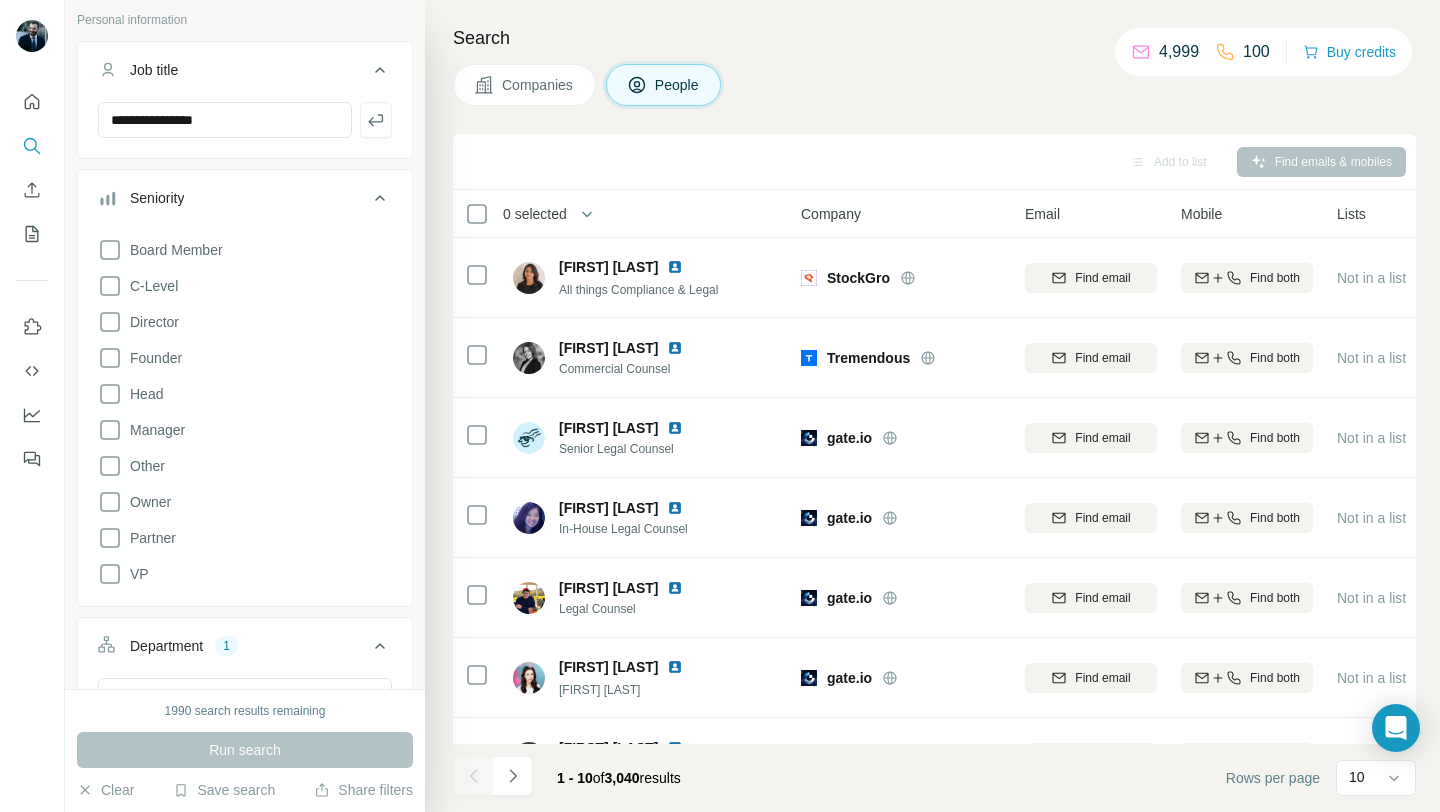 scroll, scrollTop: 121, scrollLeft: 0, axis: vertical 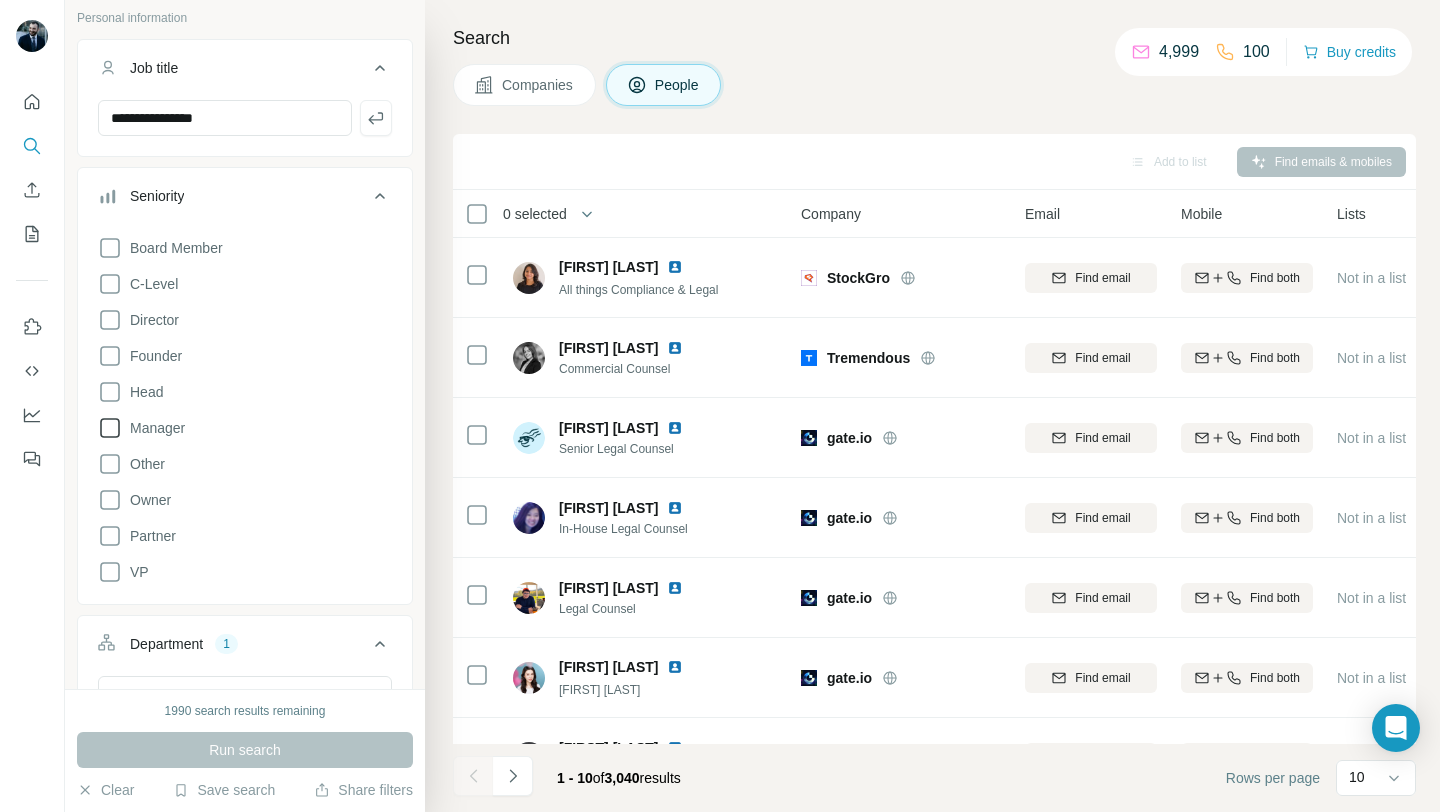 click on "Manager" at bounding box center [153, 428] 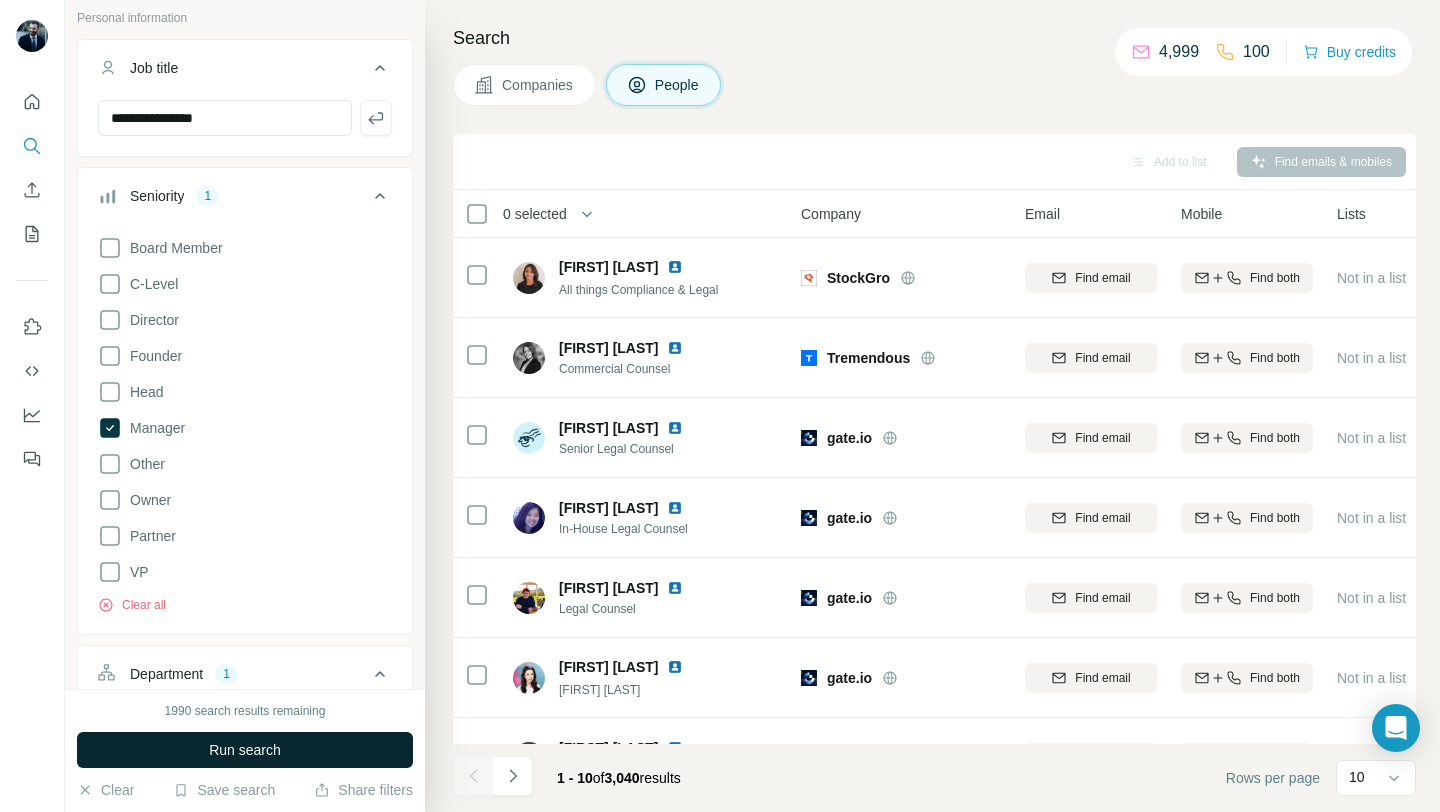 click on "Run search" at bounding box center (245, 750) 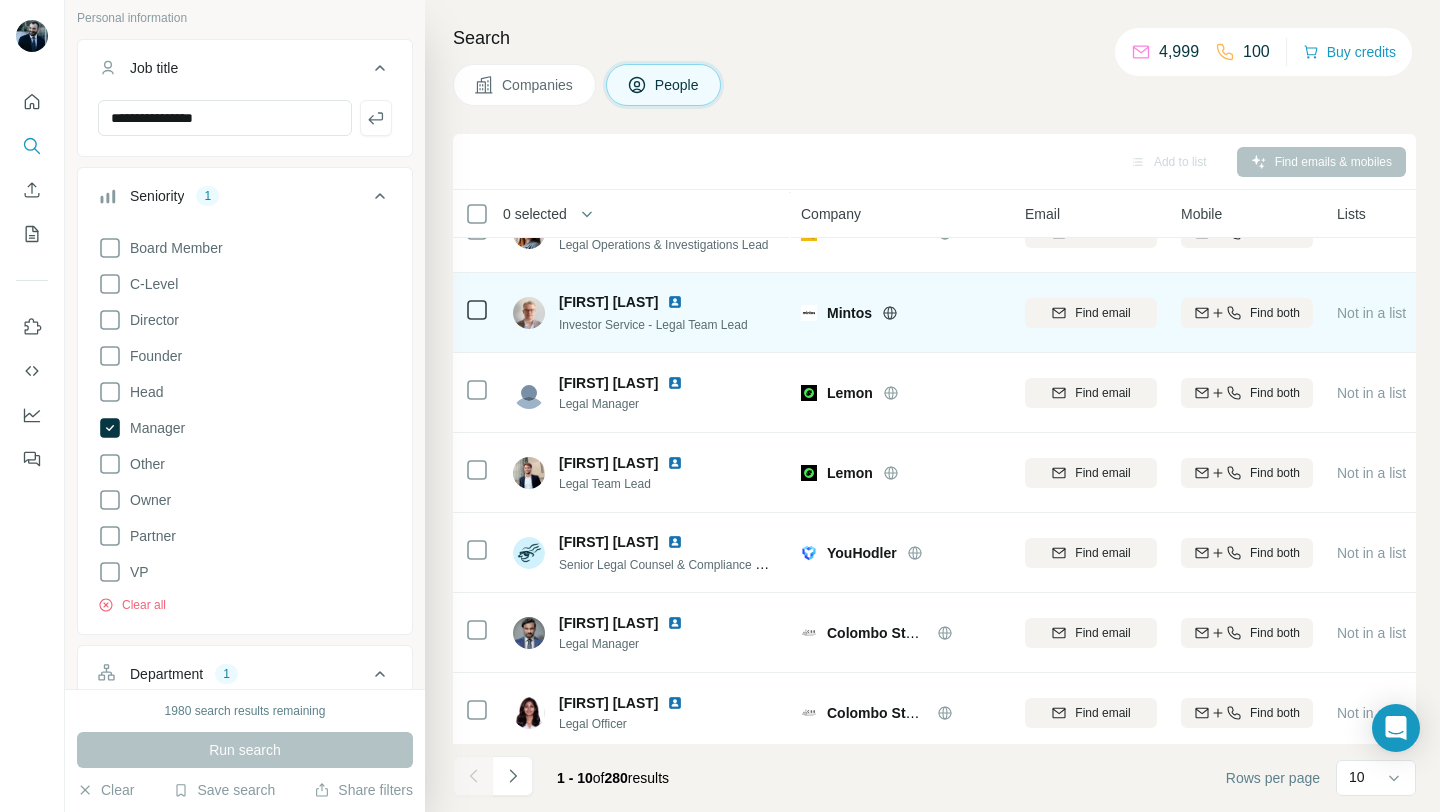 scroll, scrollTop: 294, scrollLeft: 0, axis: vertical 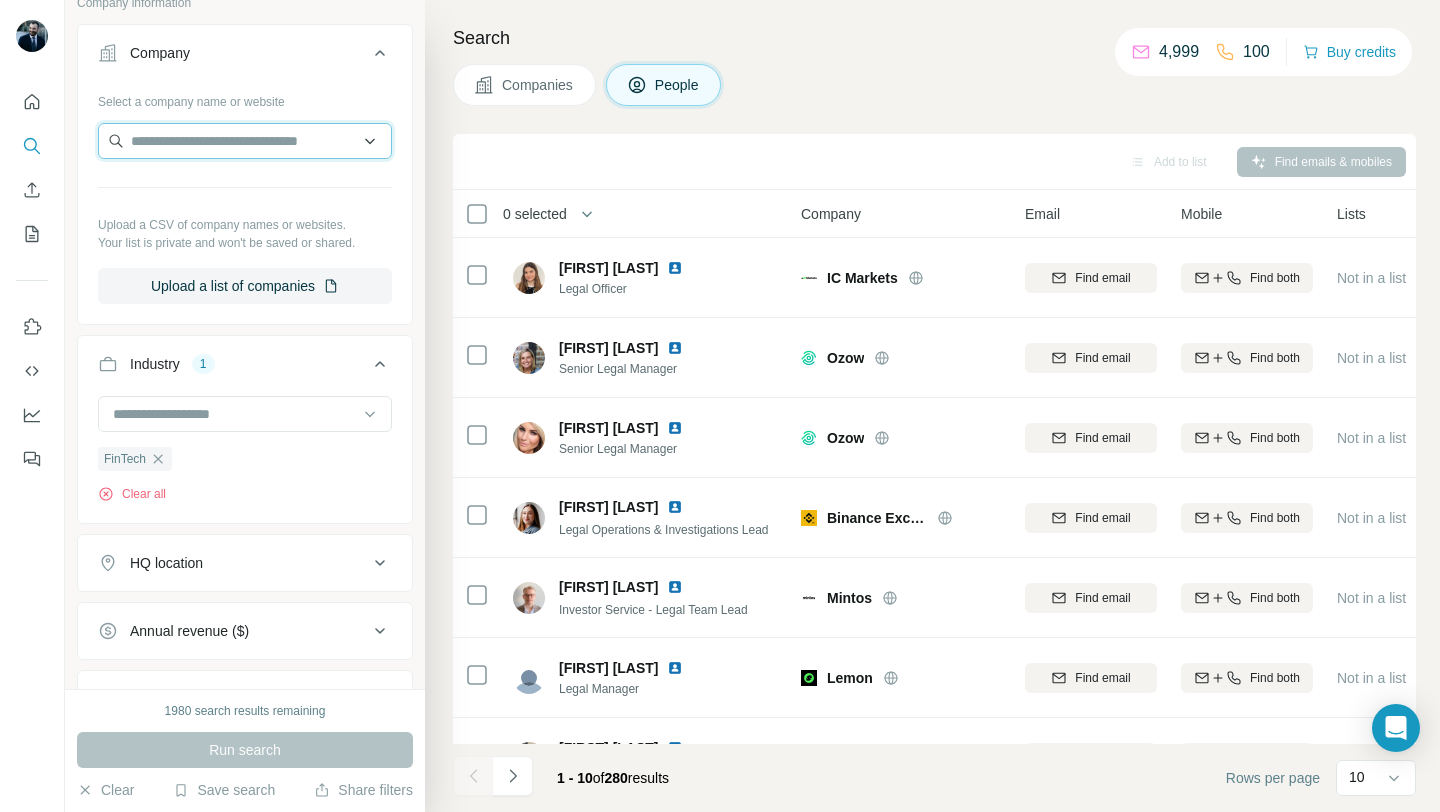 click at bounding box center [245, 141] 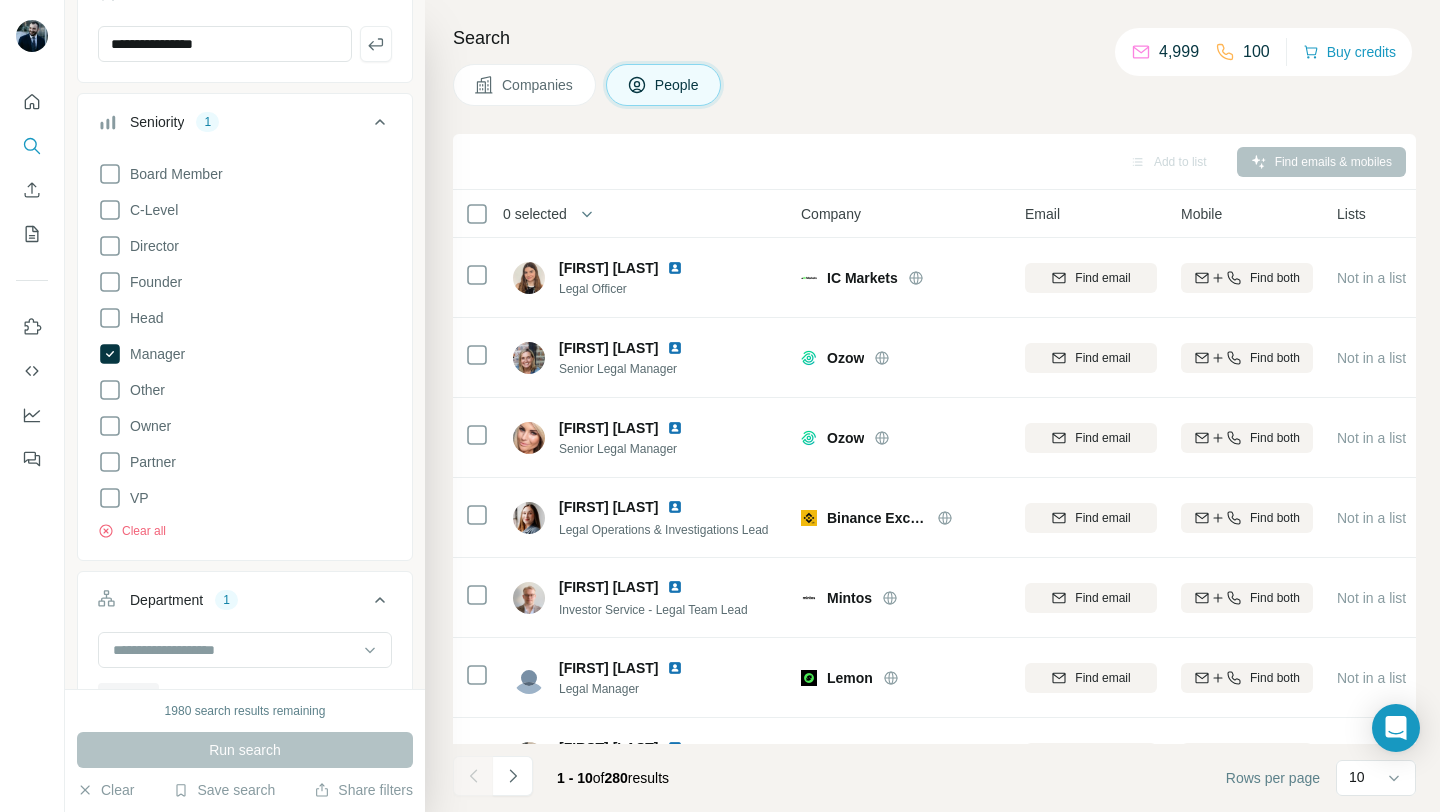 scroll, scrollTop: 164, scrollLeft: 0, axis: vertical 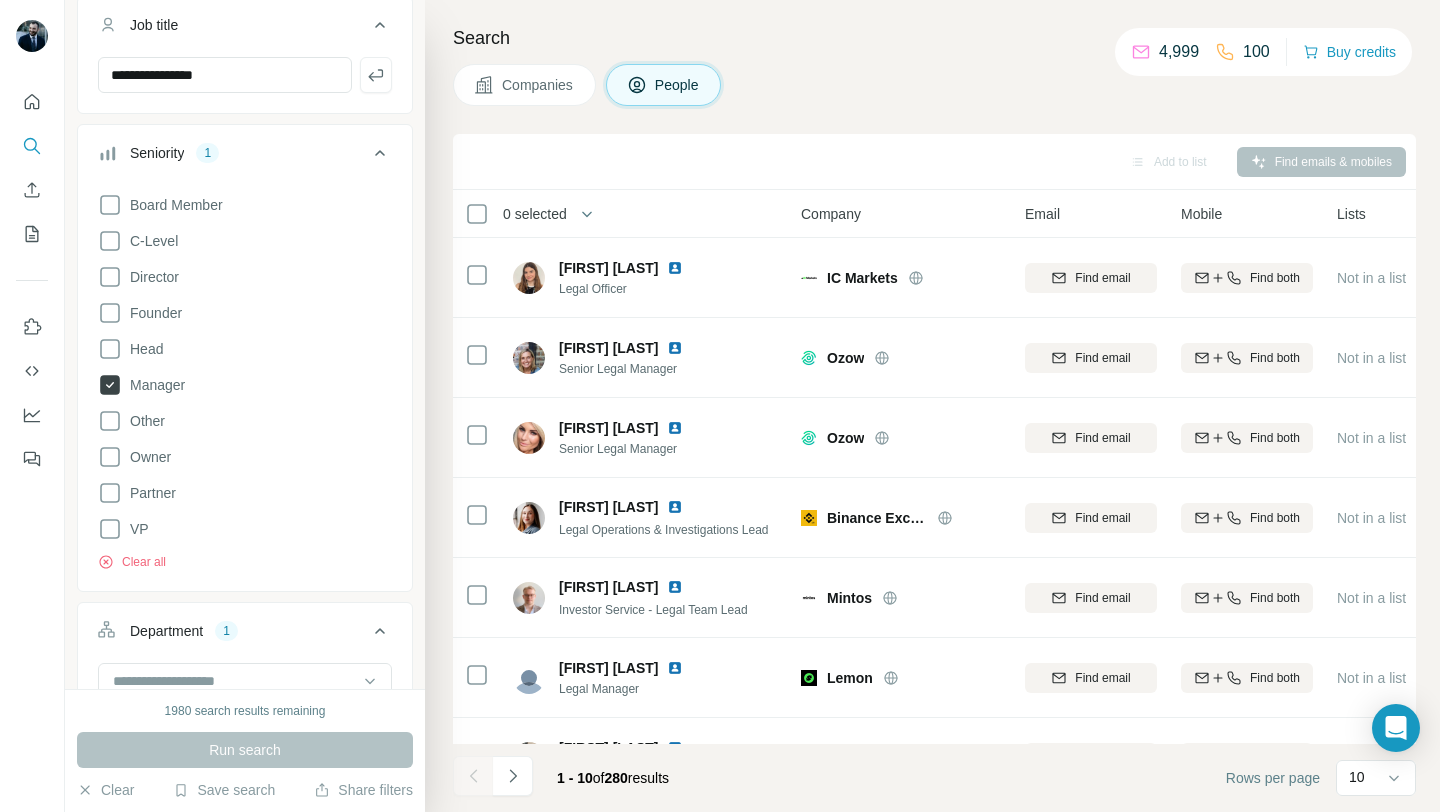 click 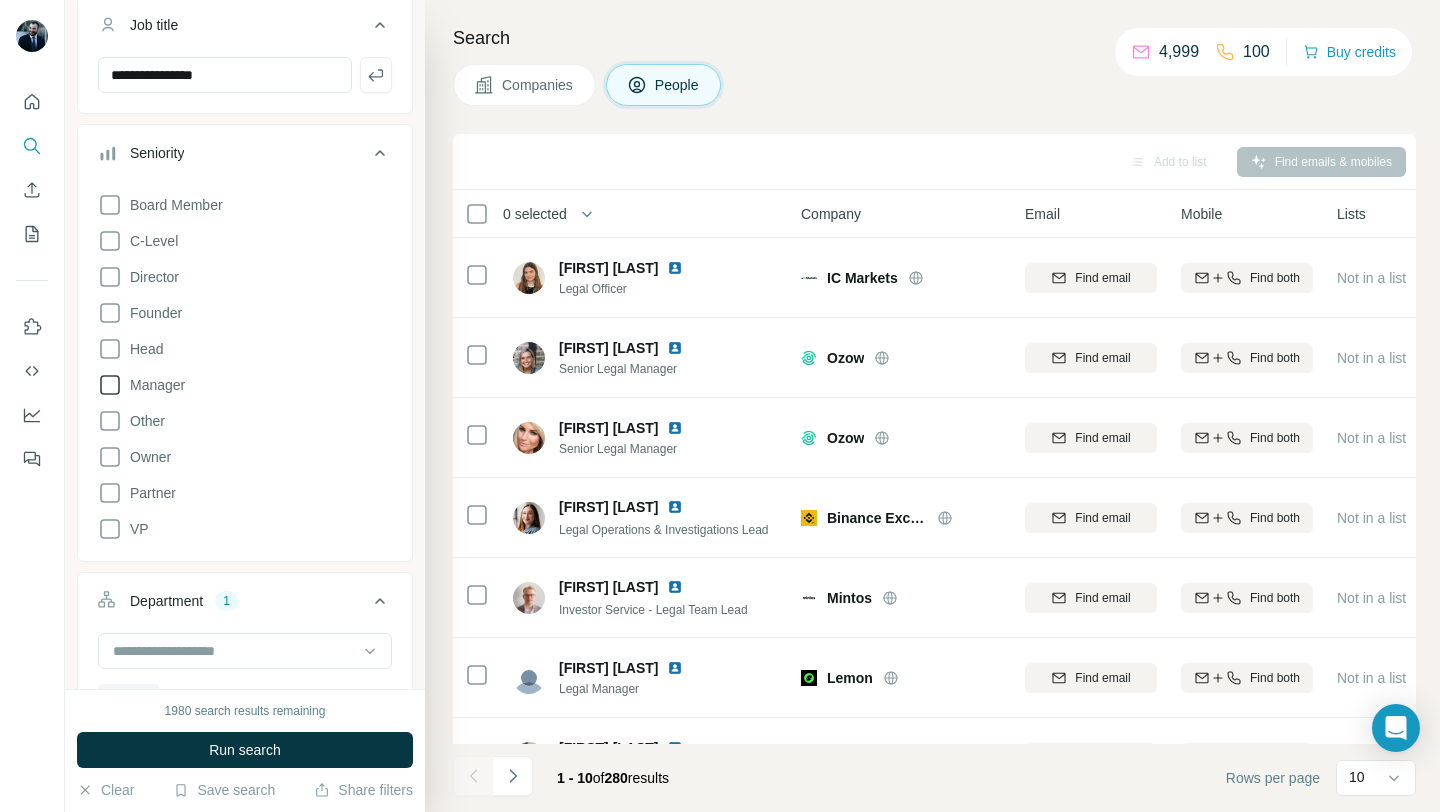 scroll, scrollTop: 0, scrollLeft: 0, axis: both 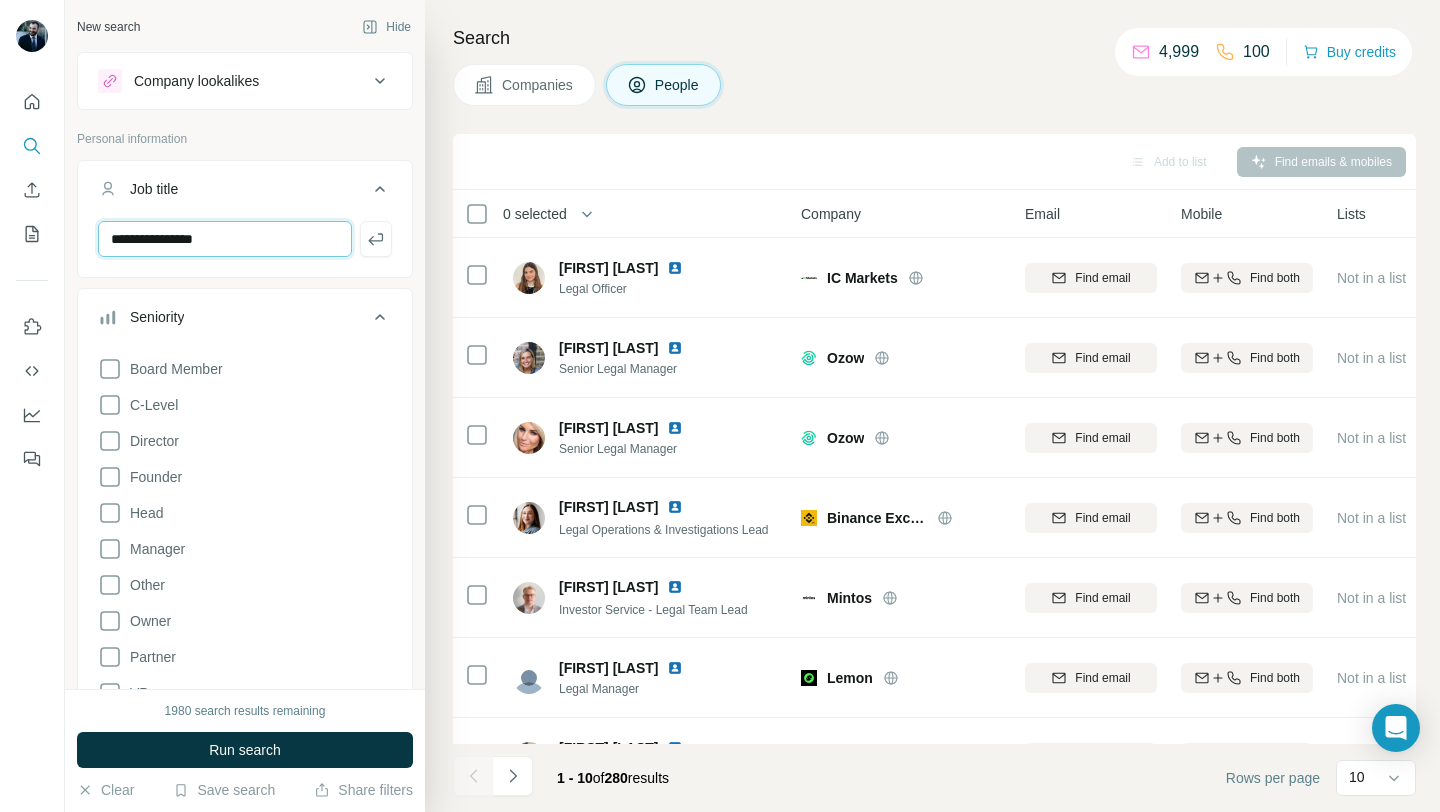 click on "**********" at bounding box center (225, 239) 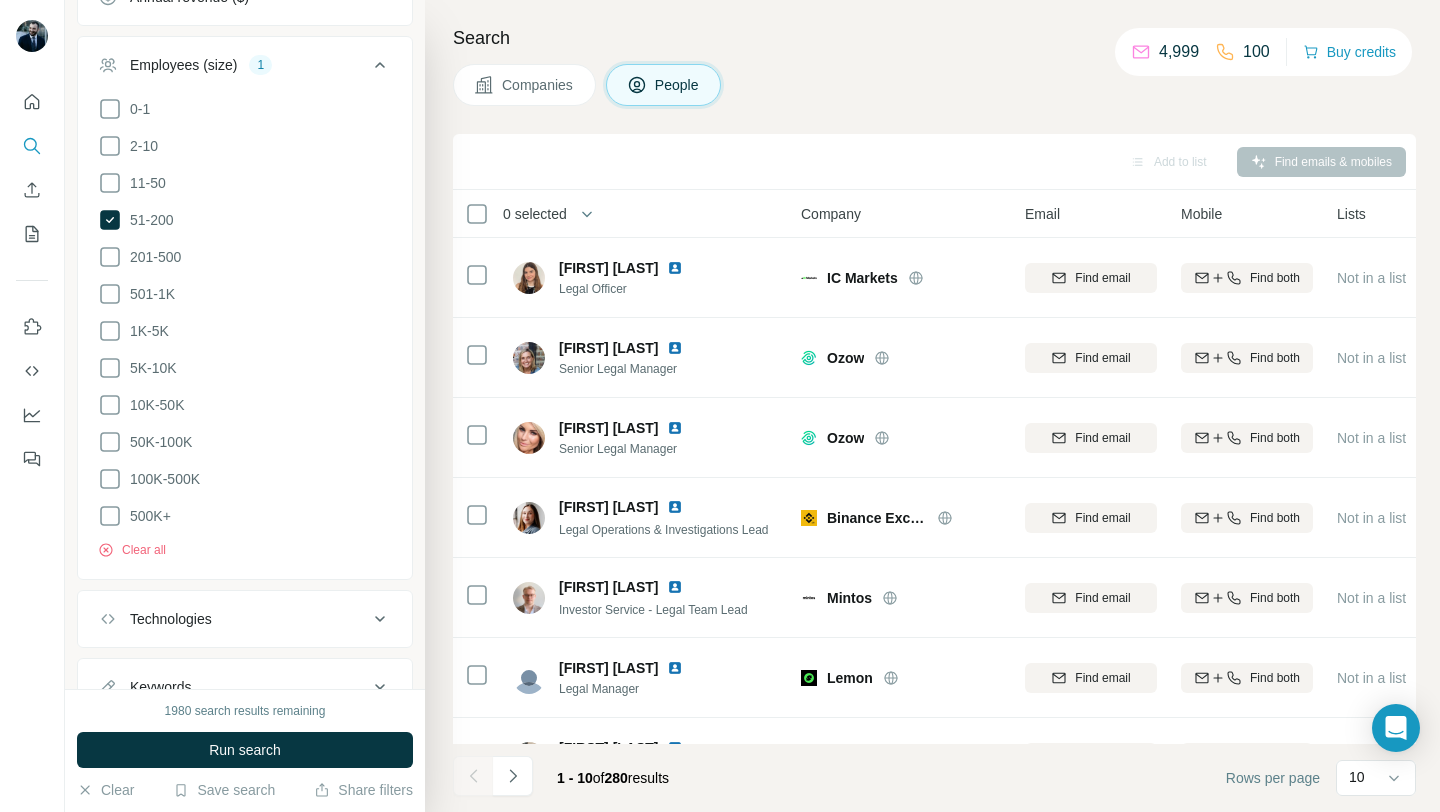 scroll, scrollTop: 1731, scrollLeft: 0, axis: vertical 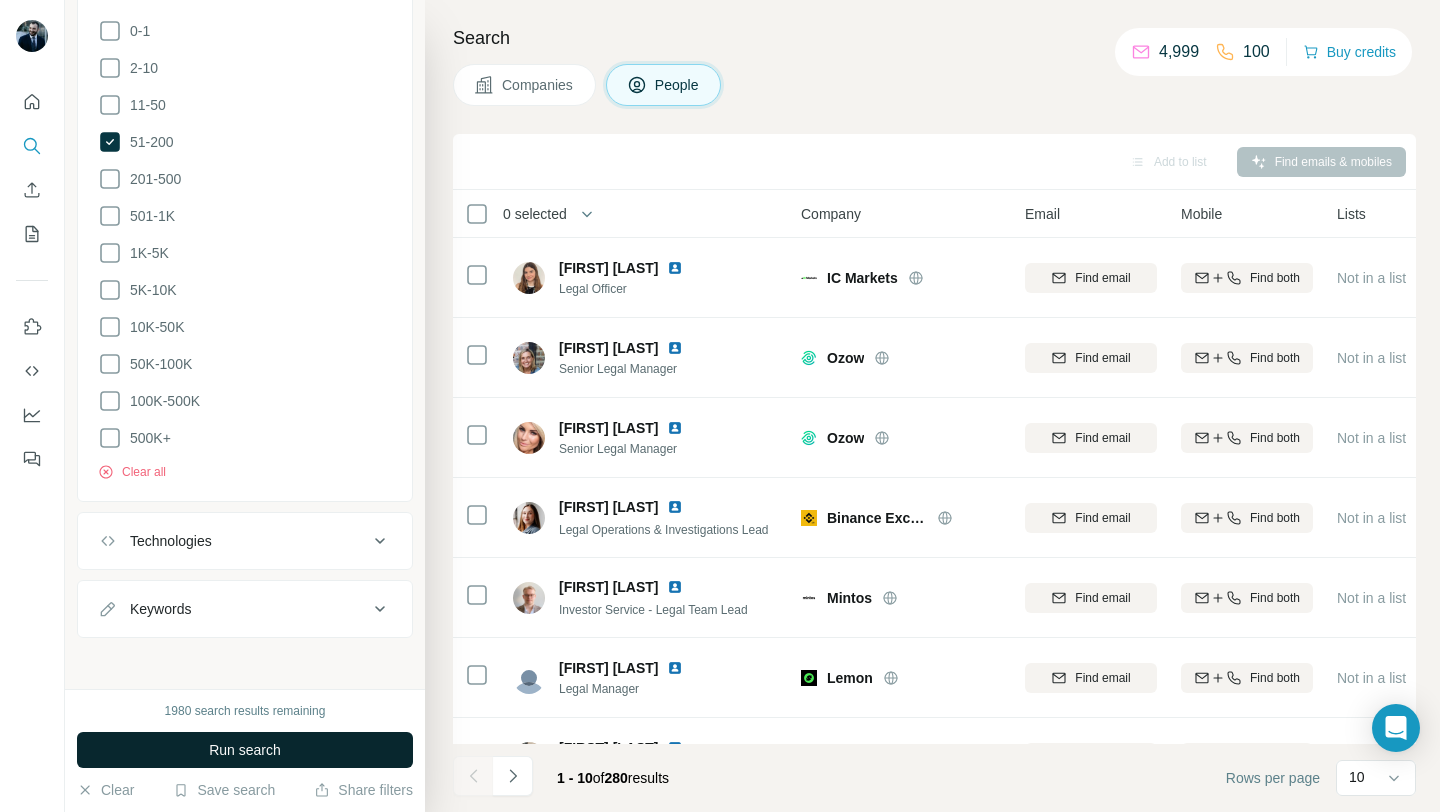 type on "**********" 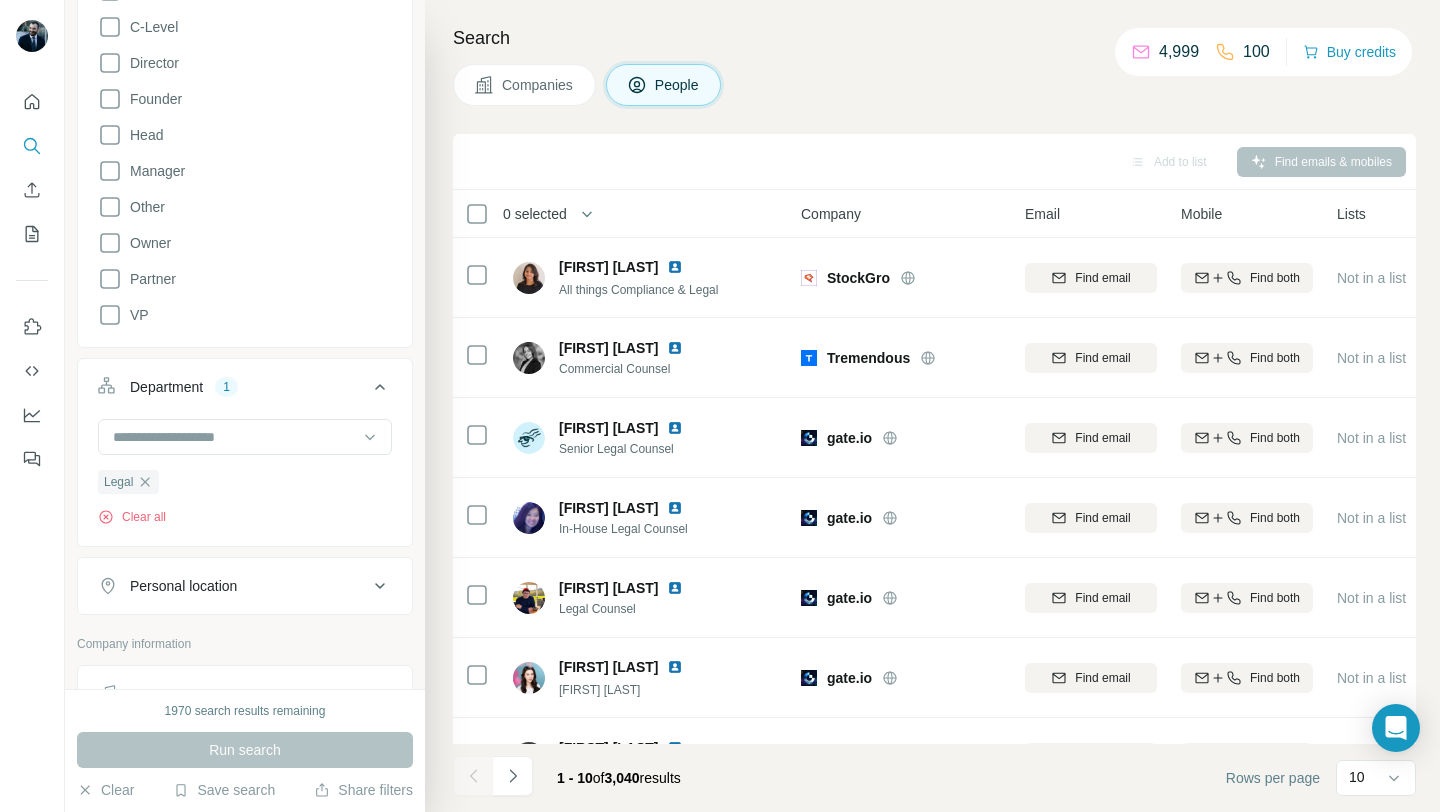 scroll, scrollTop: 370, scrollLeft: 0, axis: vertical 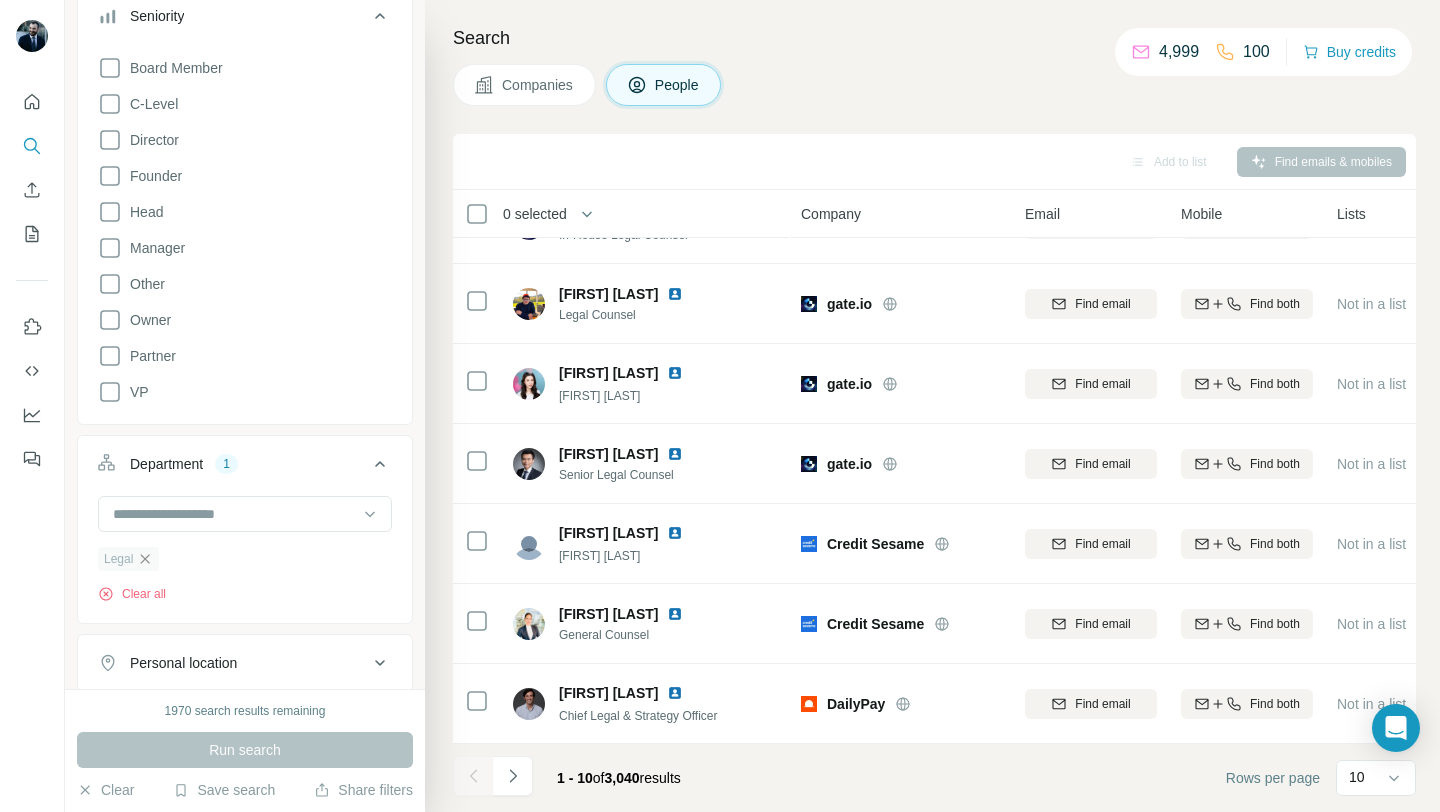click 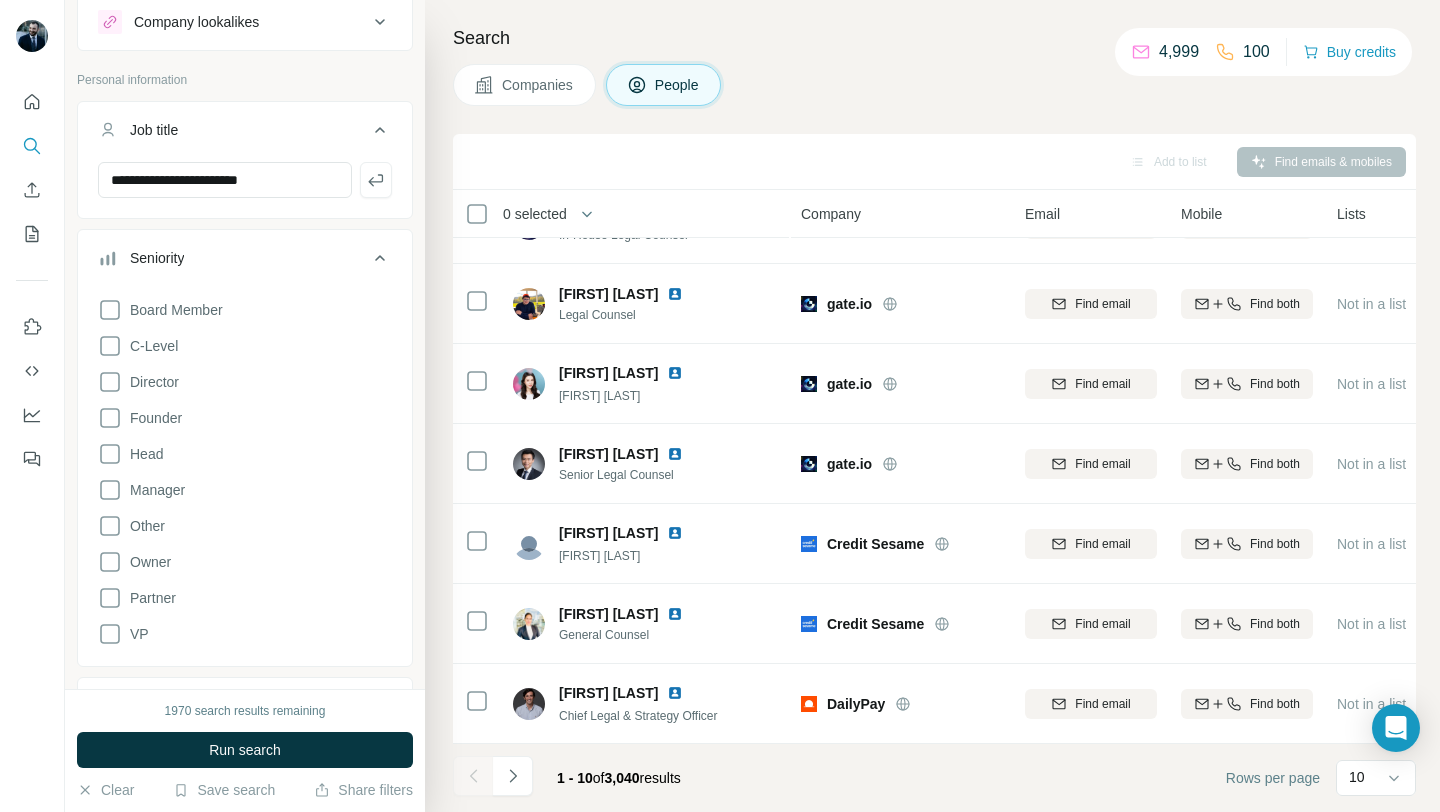 scroll, scrollTop: 0, scrollLeft: 0, axis: both 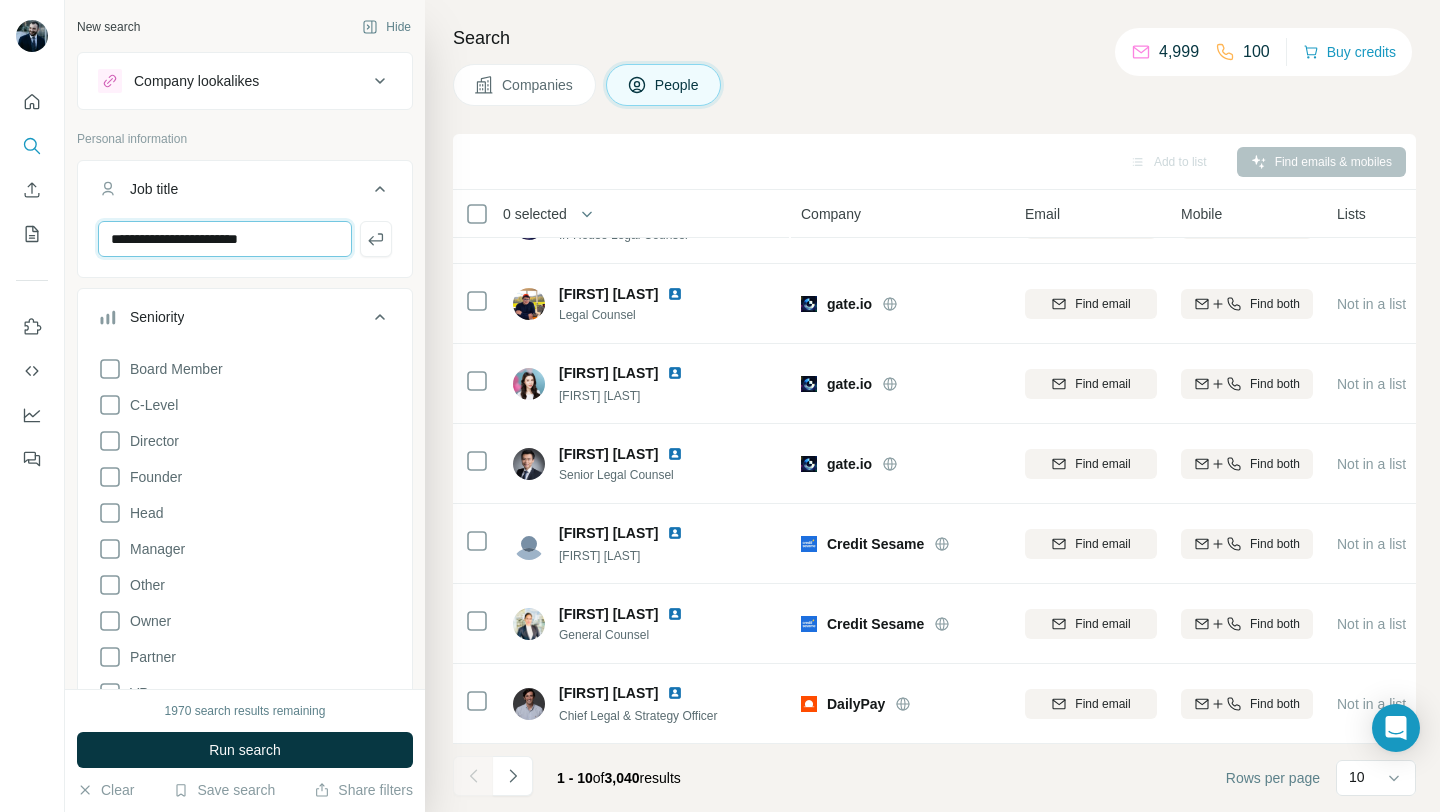click on "**********" at bounding box center (225, 239) 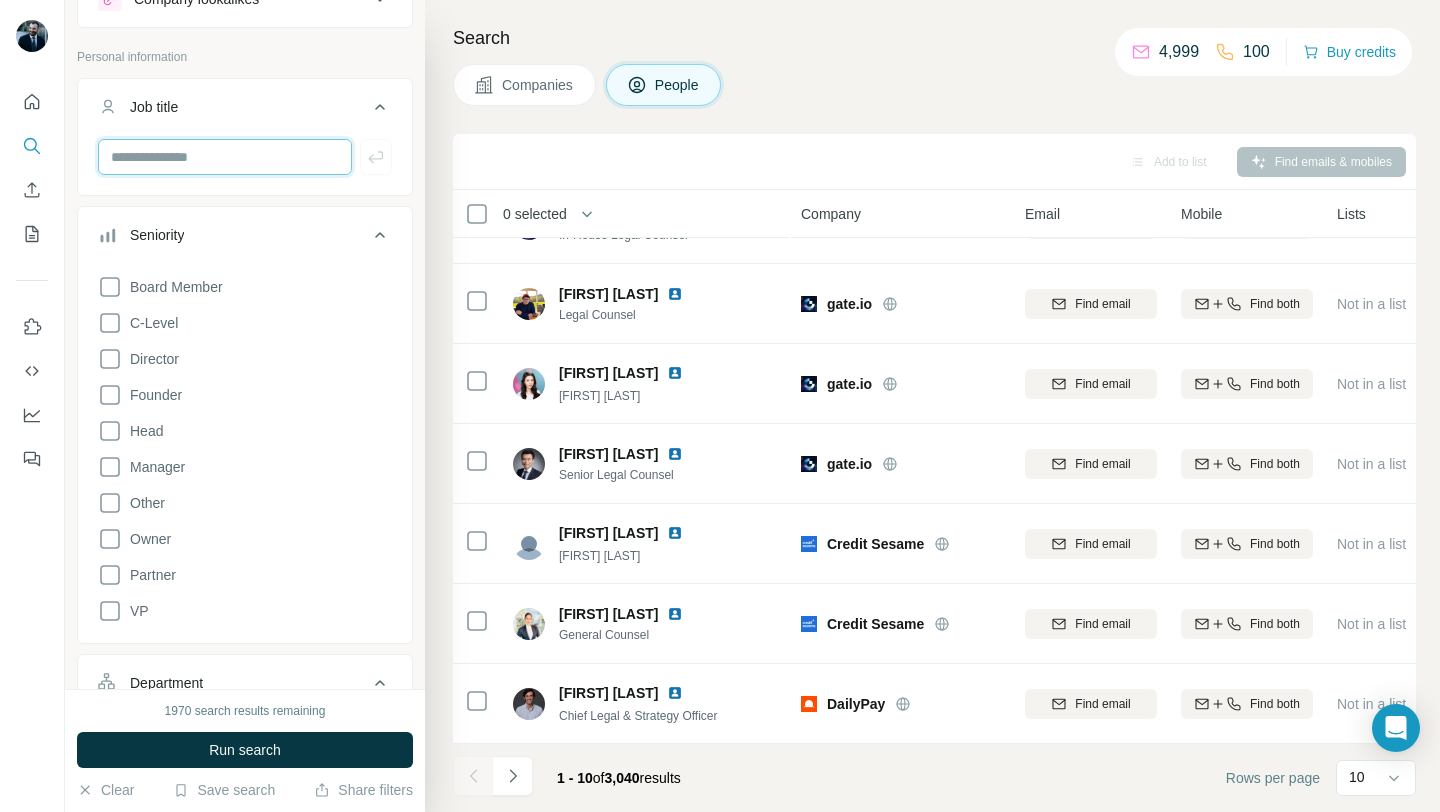 scroll, scrollTop: 78, scrollLeft: 0, axis: vertical 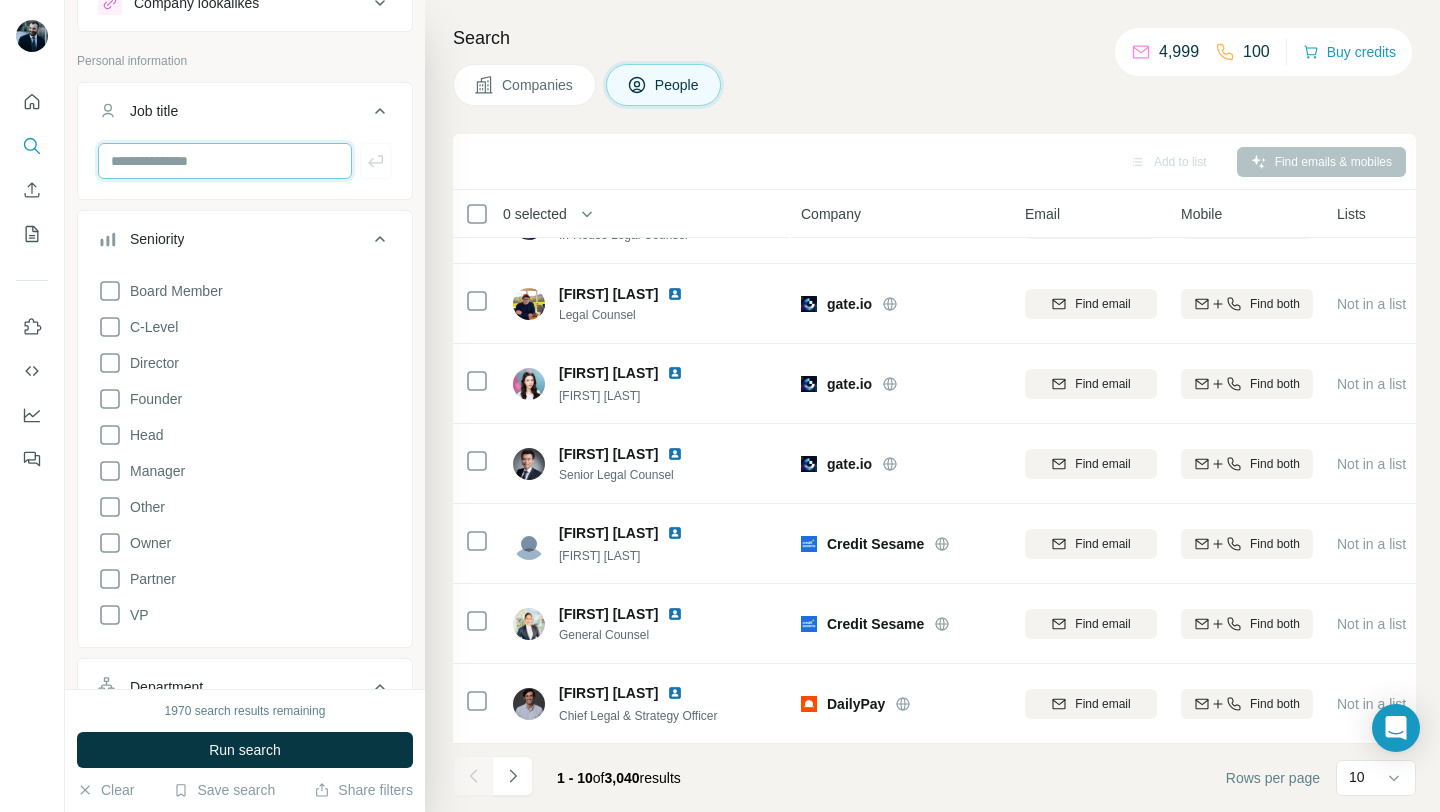 click at bounding box center (225, 161) 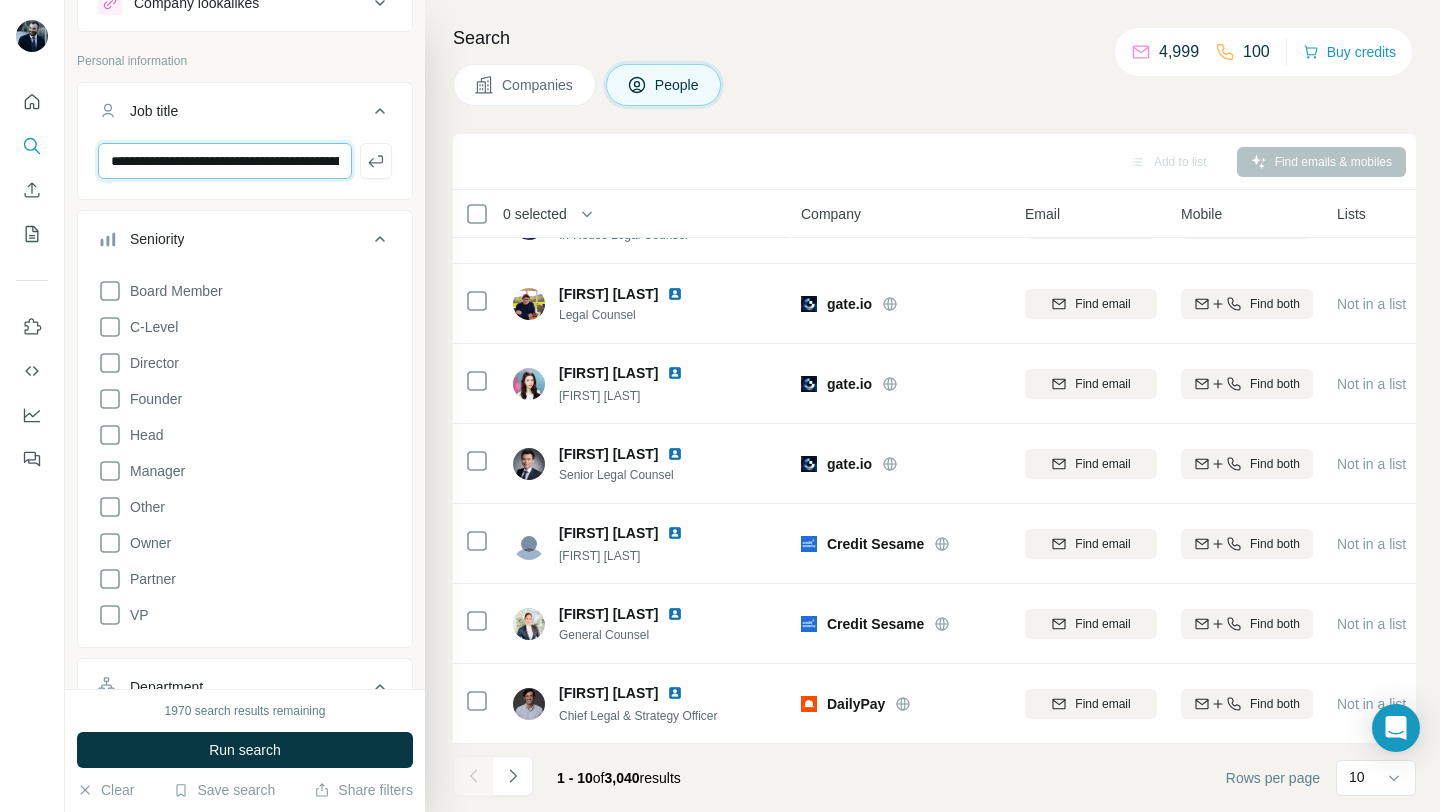 scroll, scrollTop: 0, scrollLeft: 357, axis: horizontal 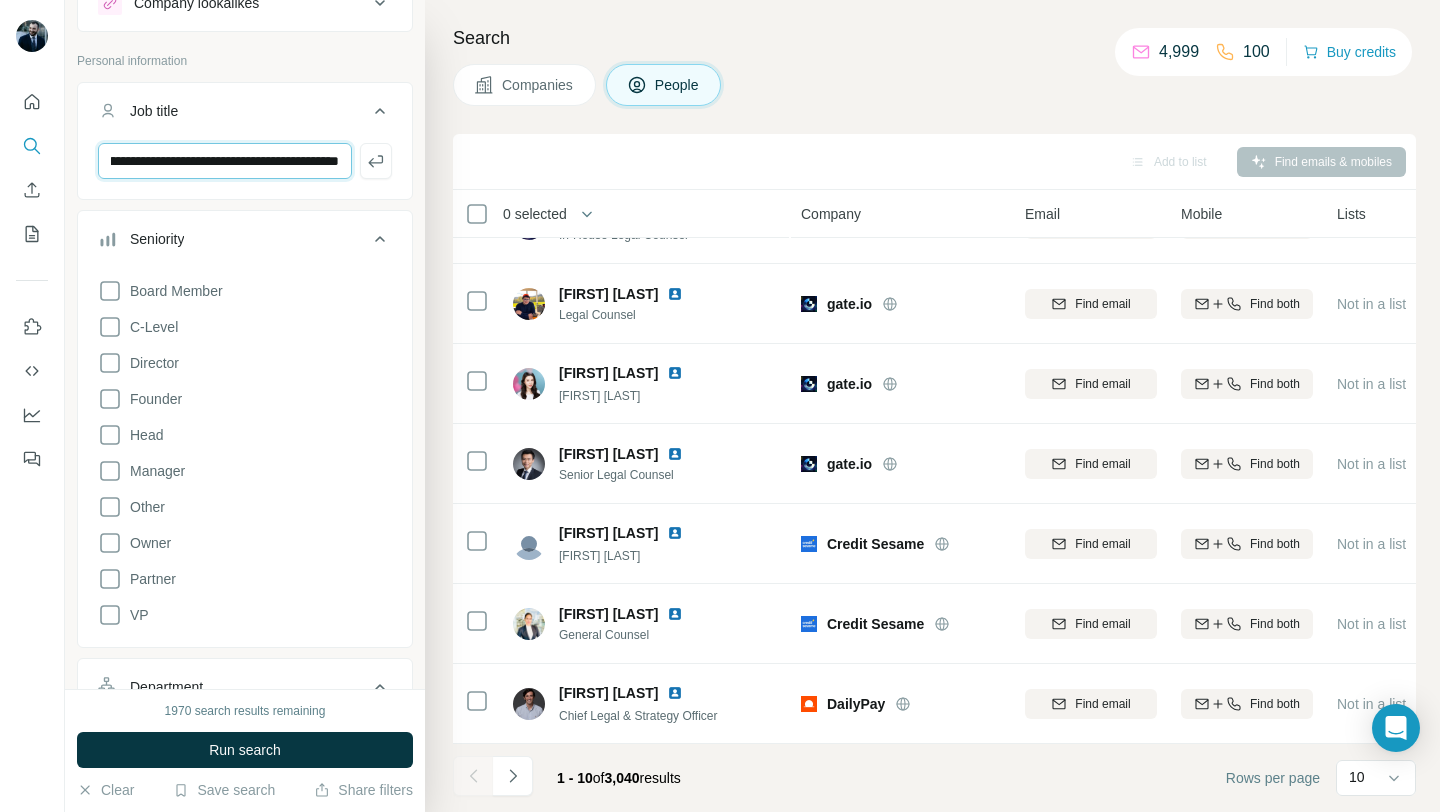 click on "**********" at bounding box center (225, 161) 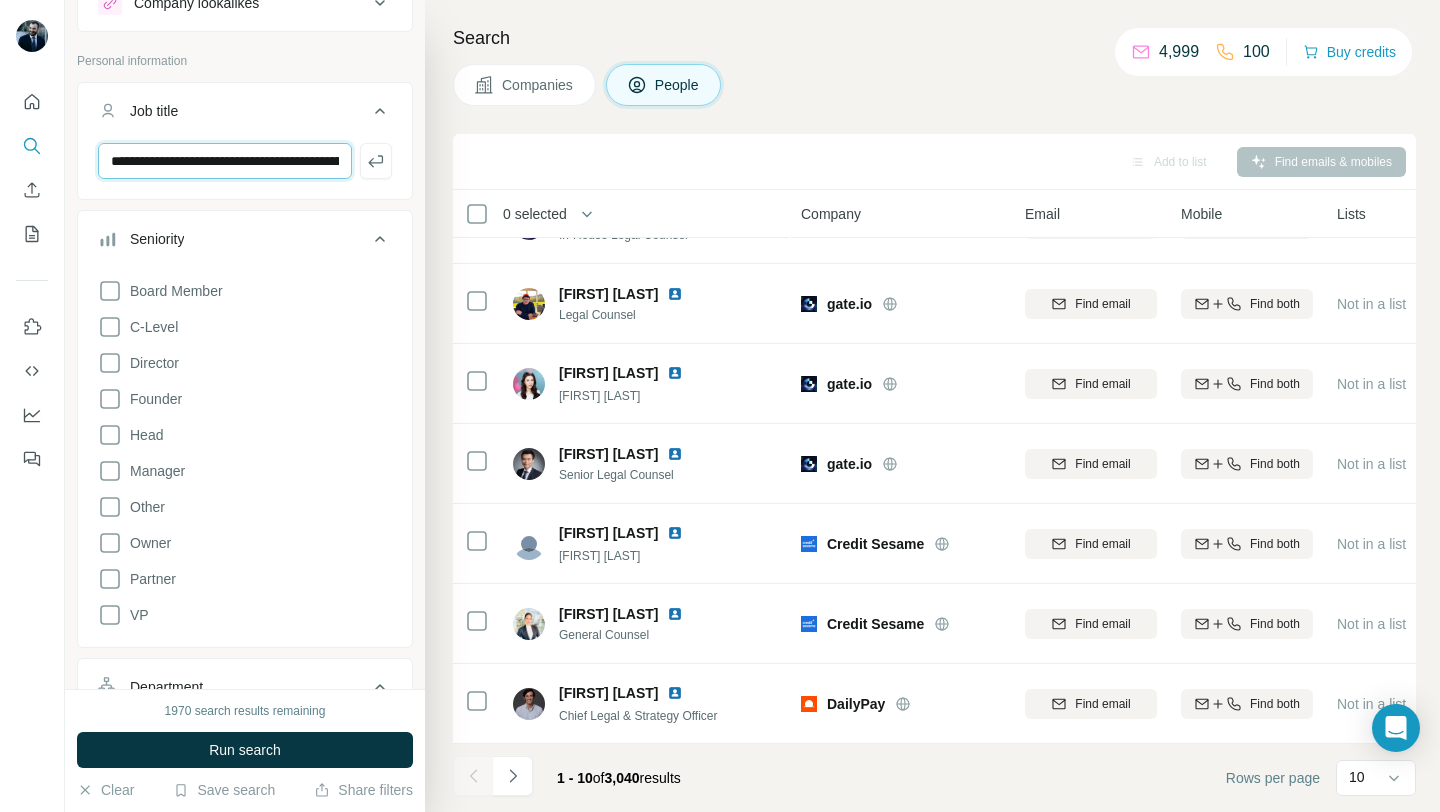 scroll, scrollTop: 0, scrollLeft: 357, axis: horizontal 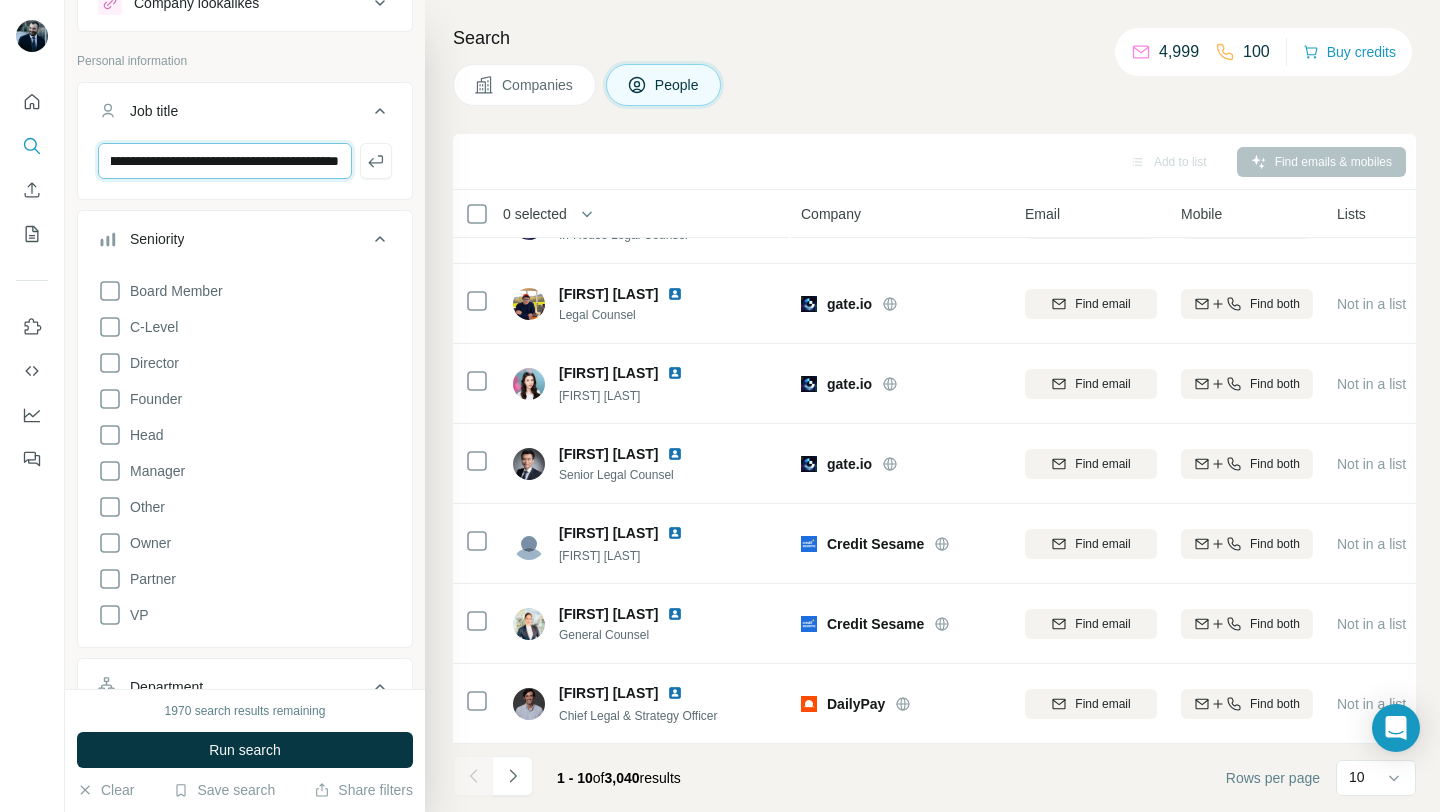drag, startPoint x: 216, startPoint y: 163, endPoint x: 559, endPoint y: 172, distance: 343.11804 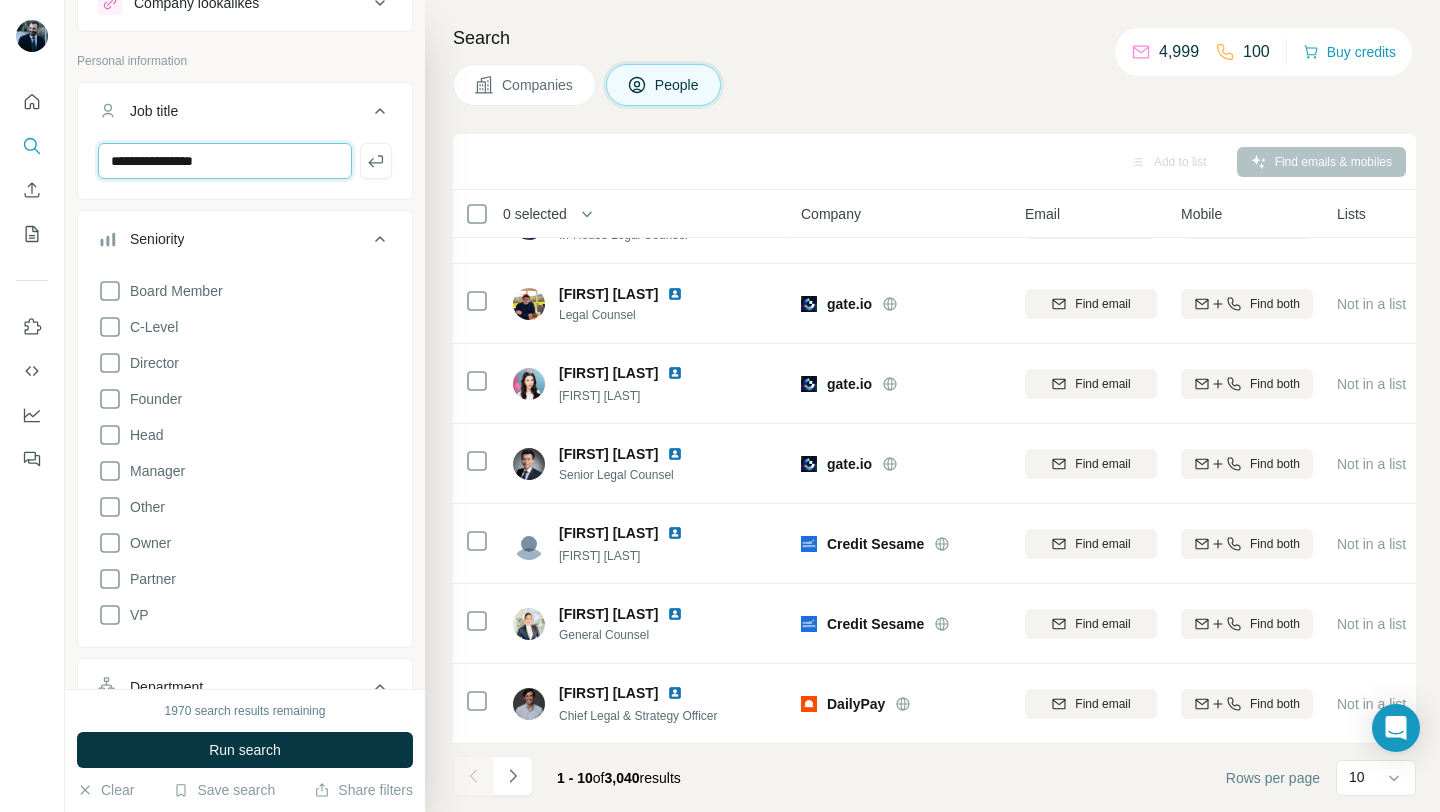 scroll, scrollTop: 0, scrollLeft: 0, axis: both 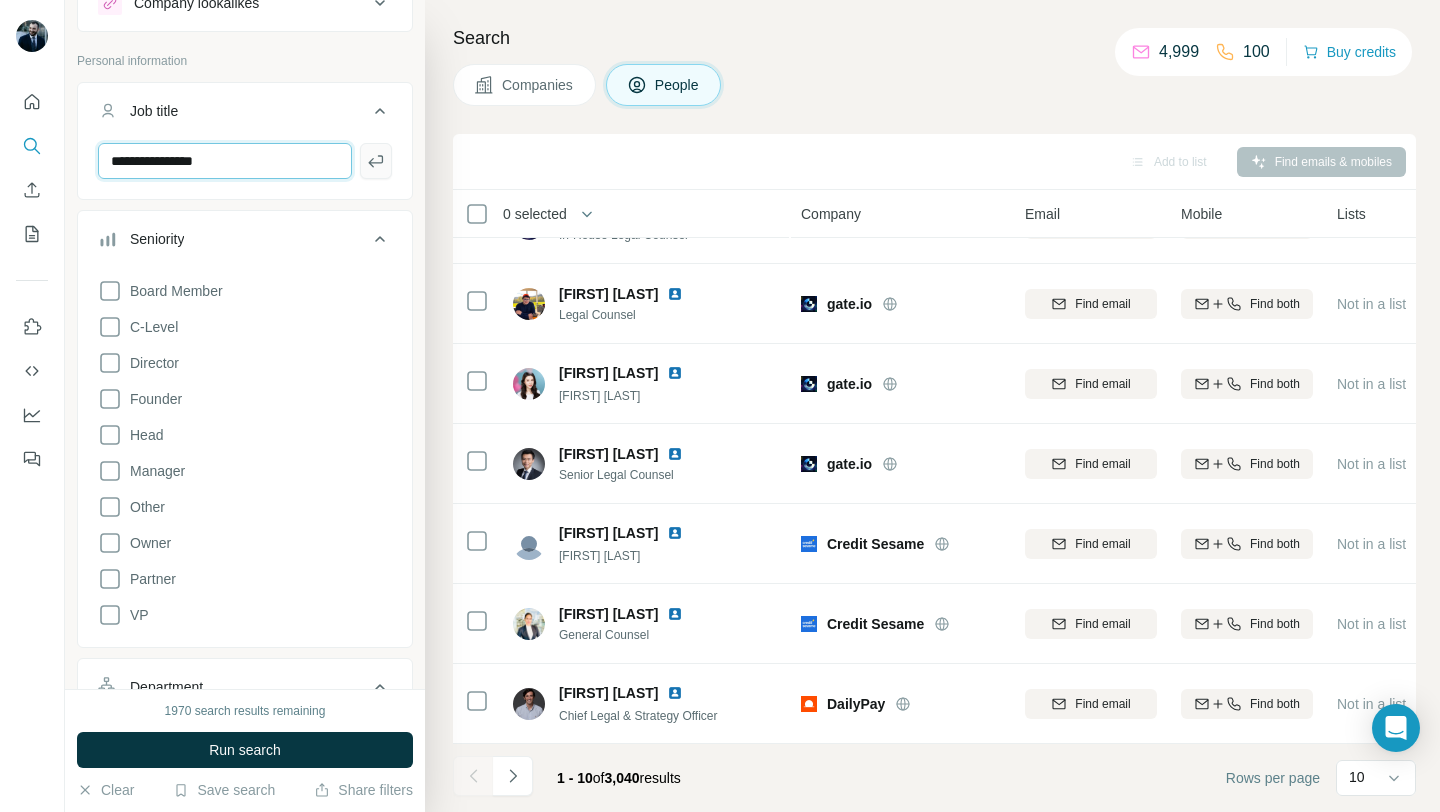 type on "**********" 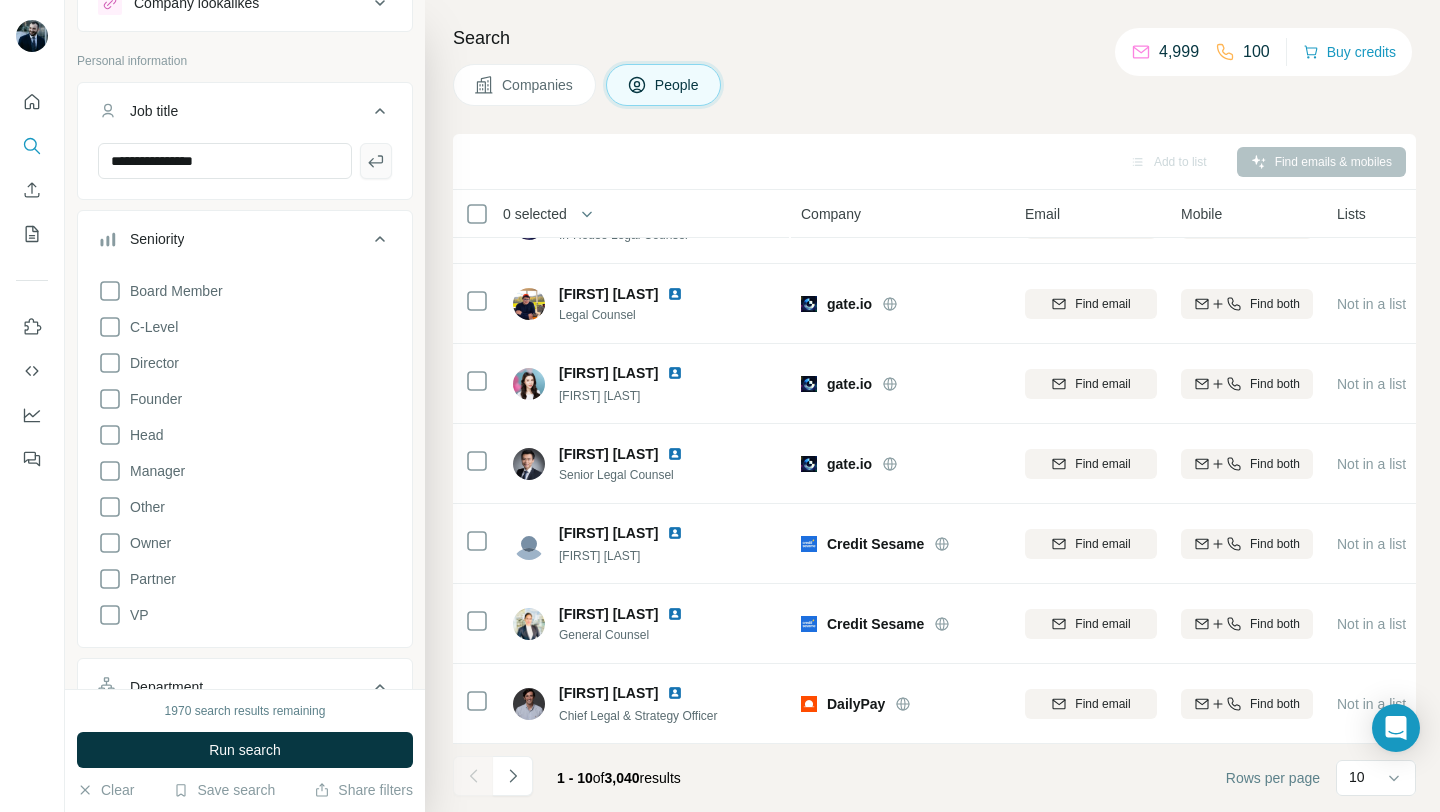 click 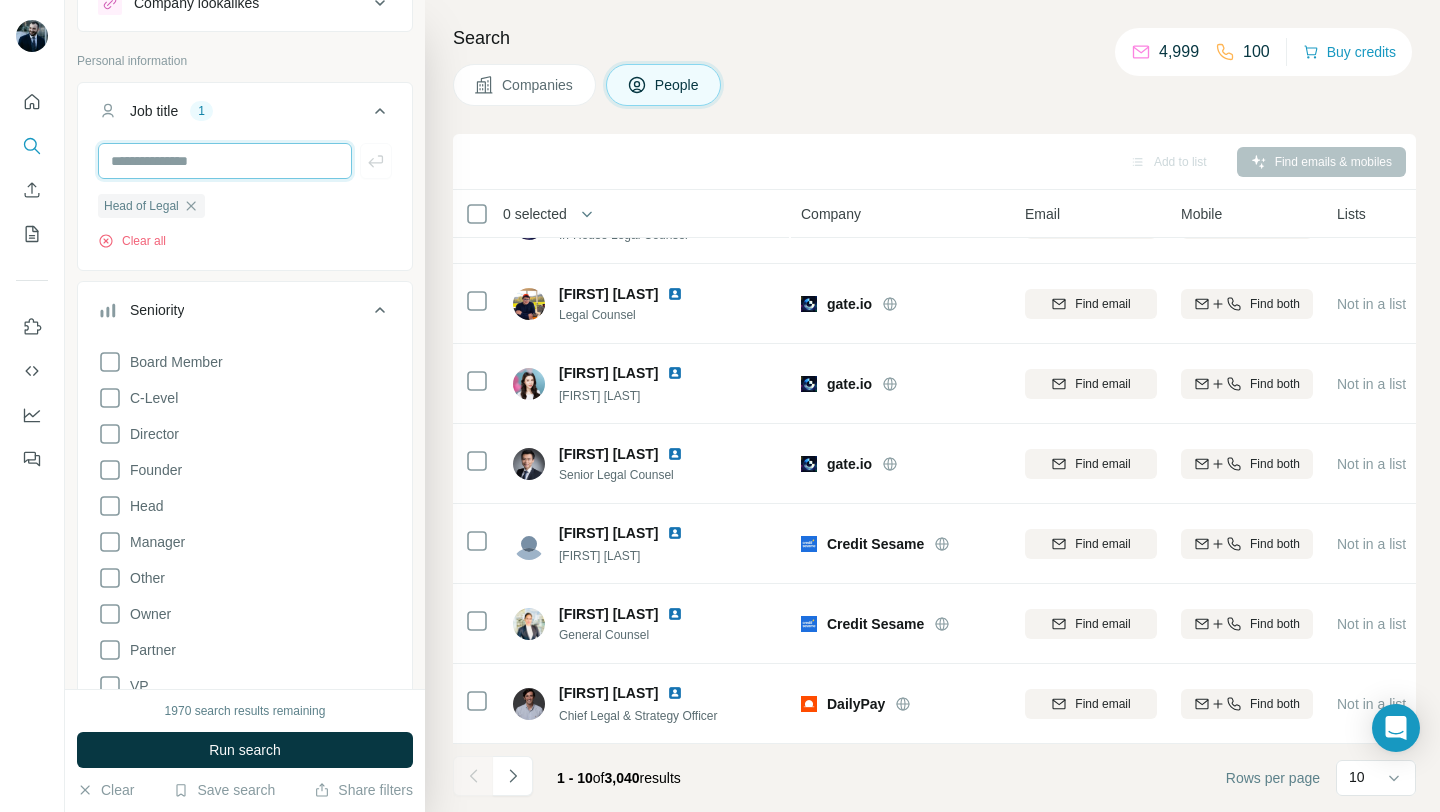 click at bounding box center (225, 161) 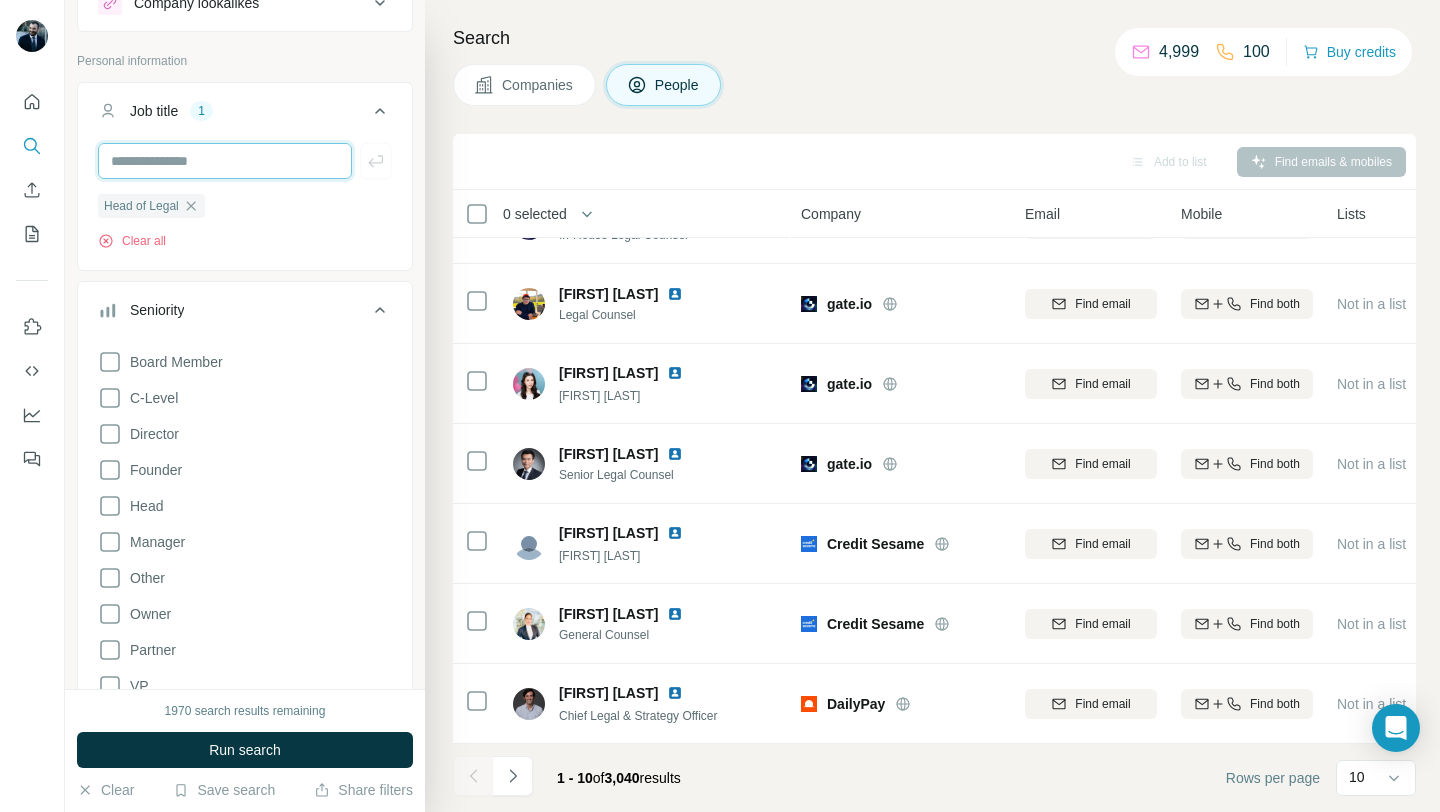 paste on "**********" 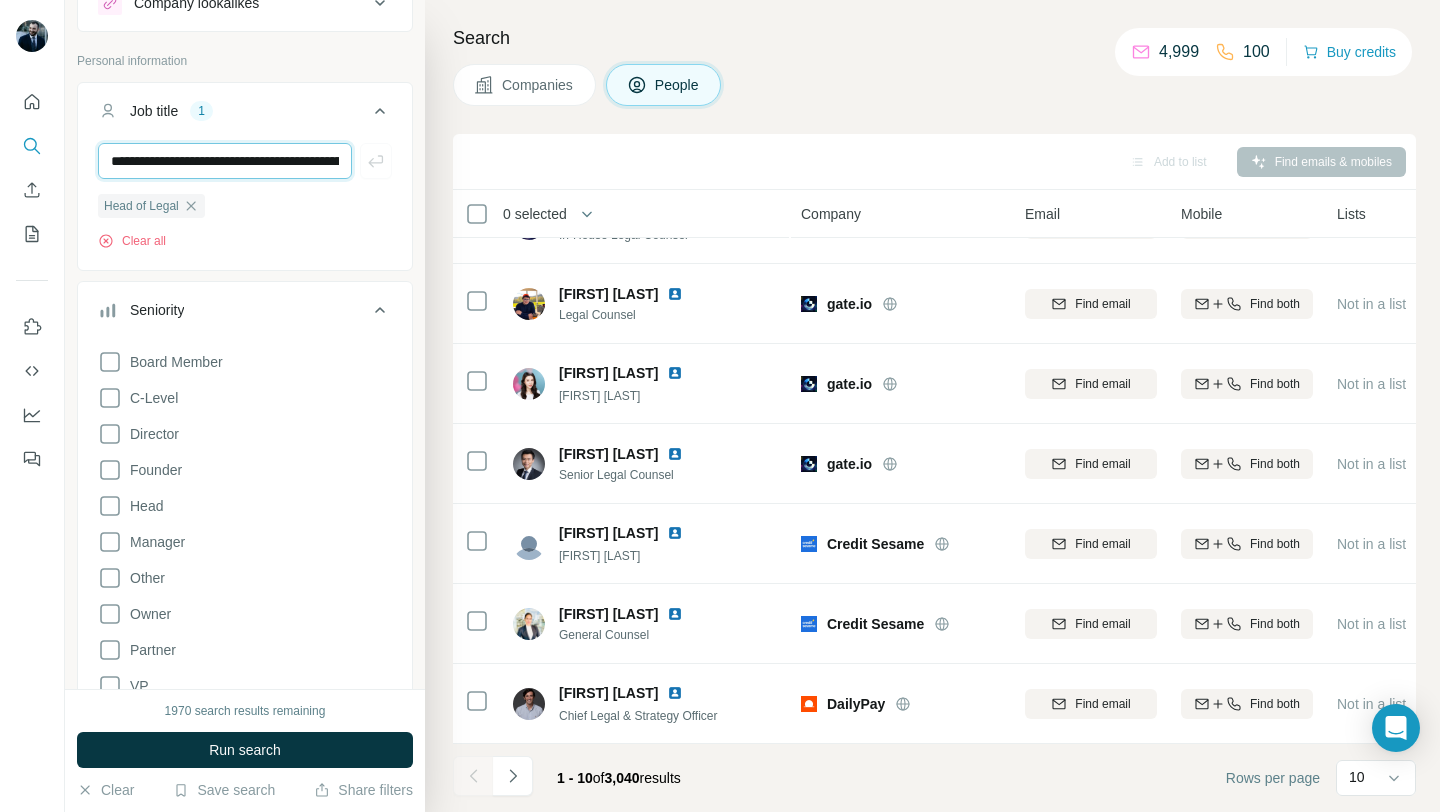 scroll, scrollTop: 0, scrollLeft: 253, axis: horizontal 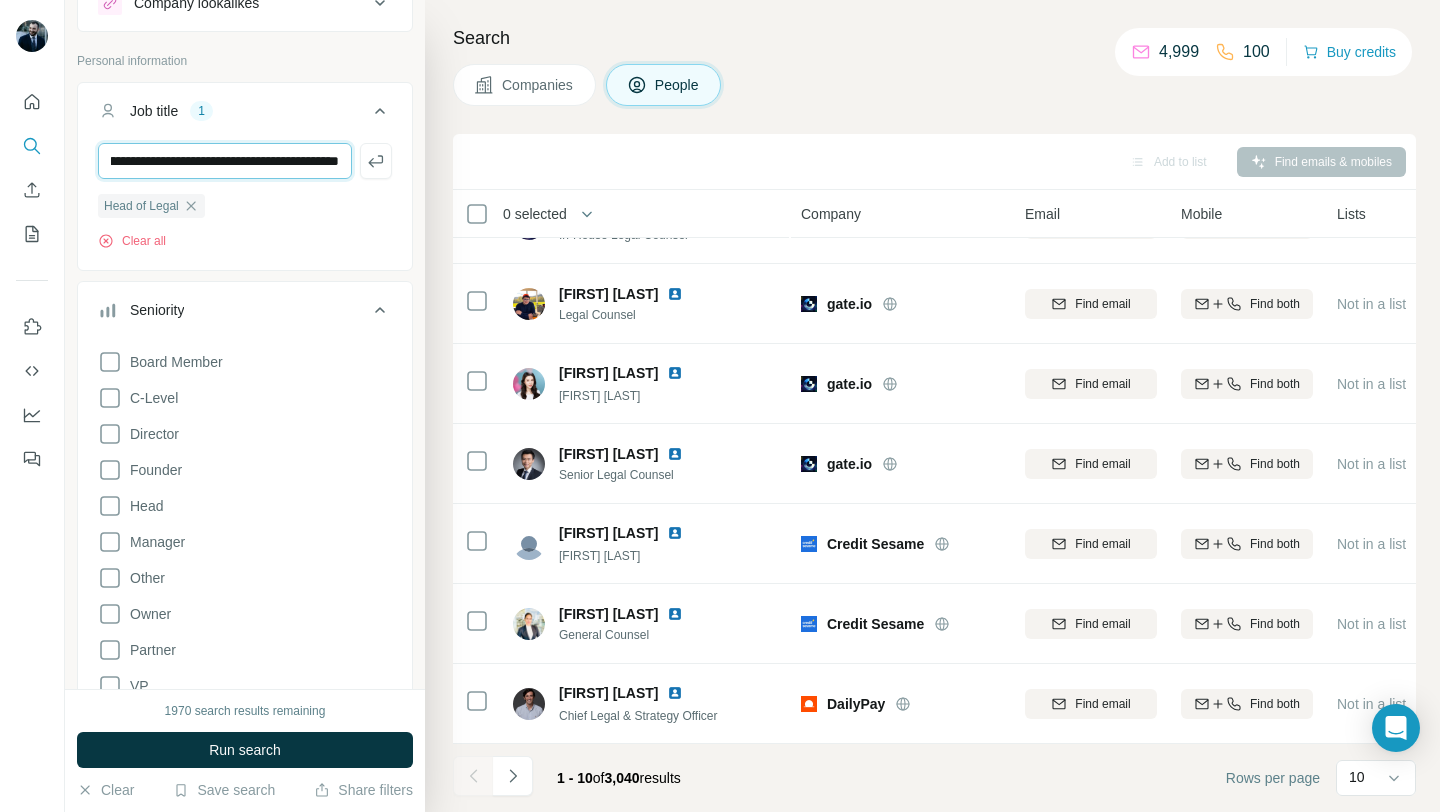 drag, startPoint x: 278, startPoint y: 159, endPoint x: 521, endPoint y: 165, distance: 243.07407 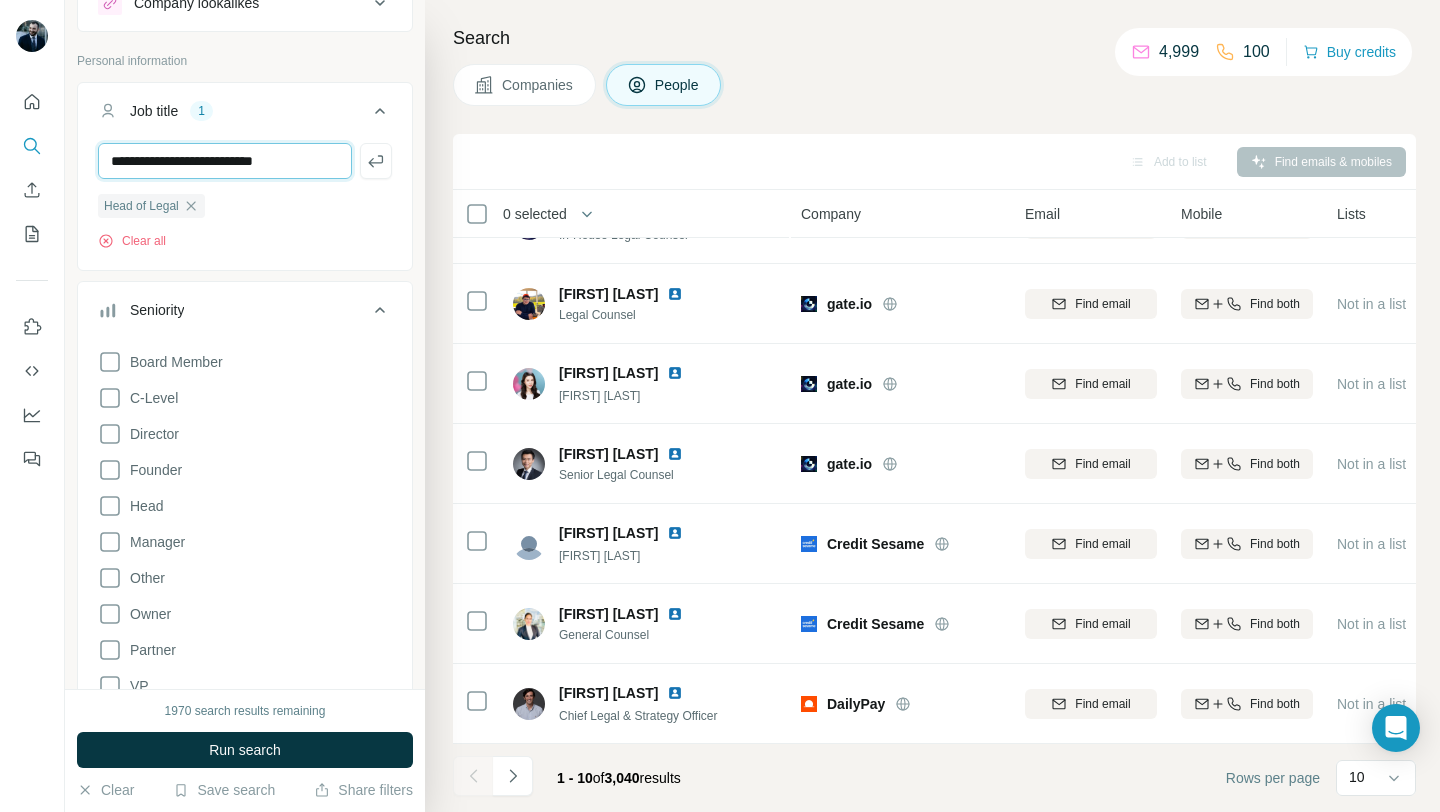 scroll, scrollTop: 0, scrollLeft: 0, axis: both 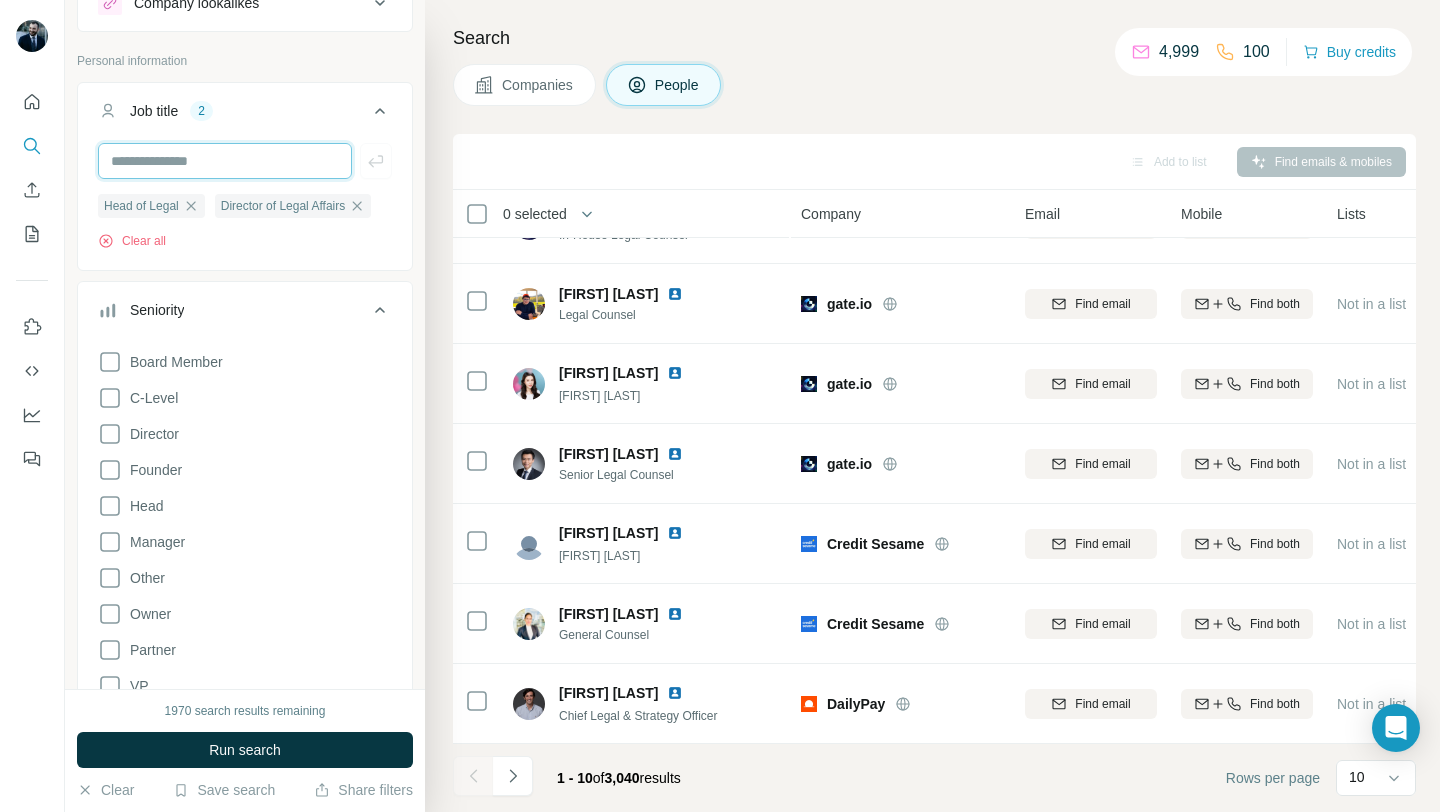 click at bounding box center (225, 161) 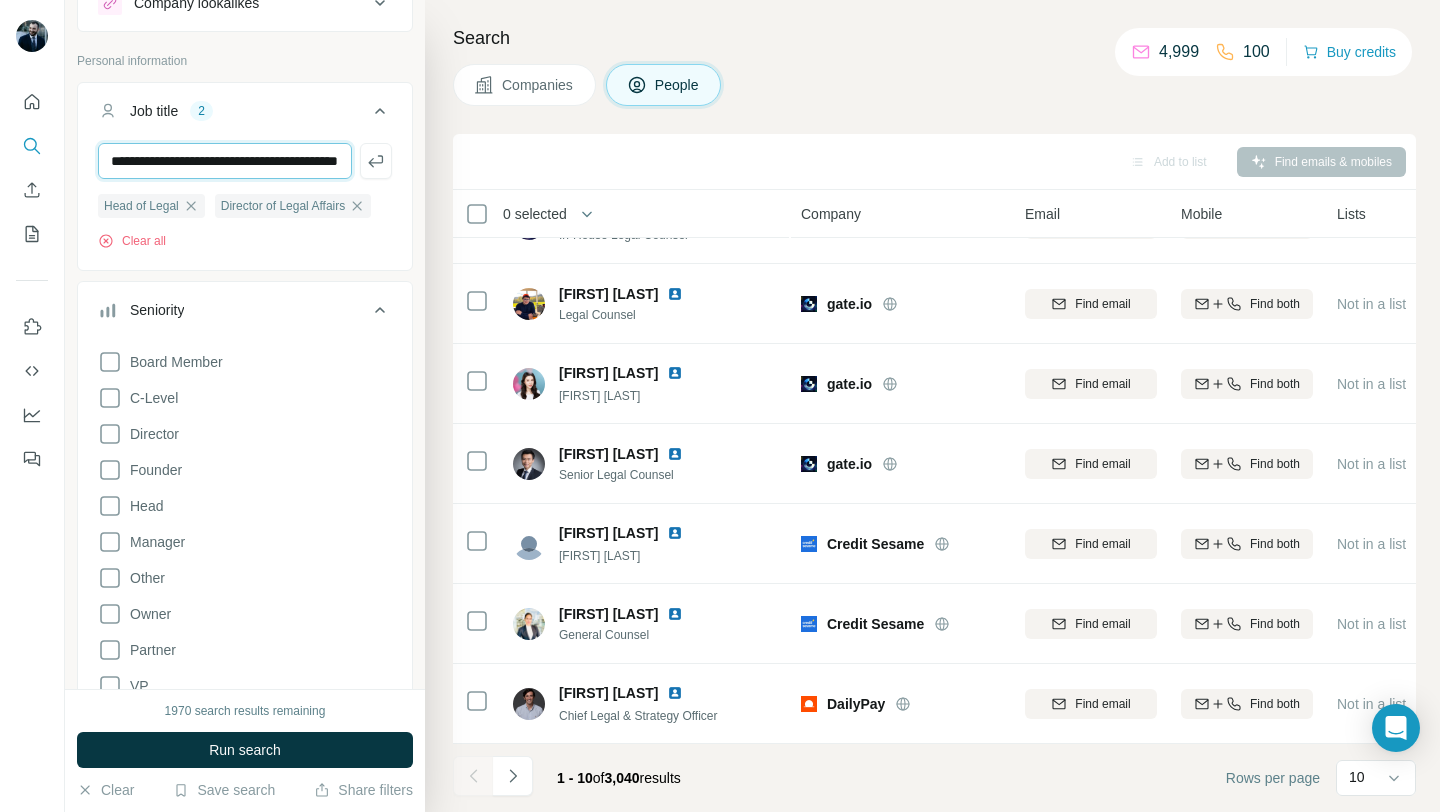 scroll, scrollTop: 0, scrollLeft: 84, axis: horizontal 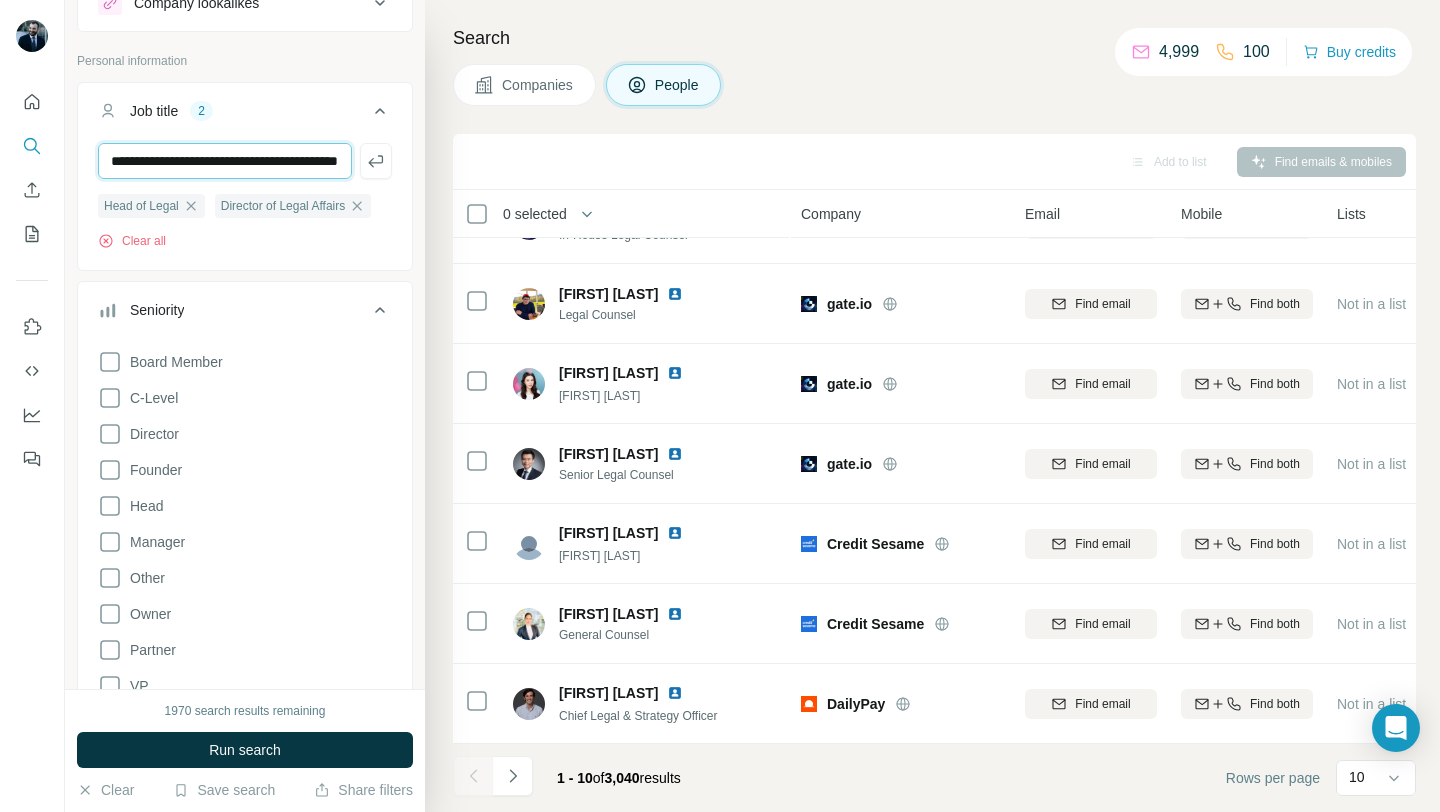 click on "**********" at bounding box center [225, 161] 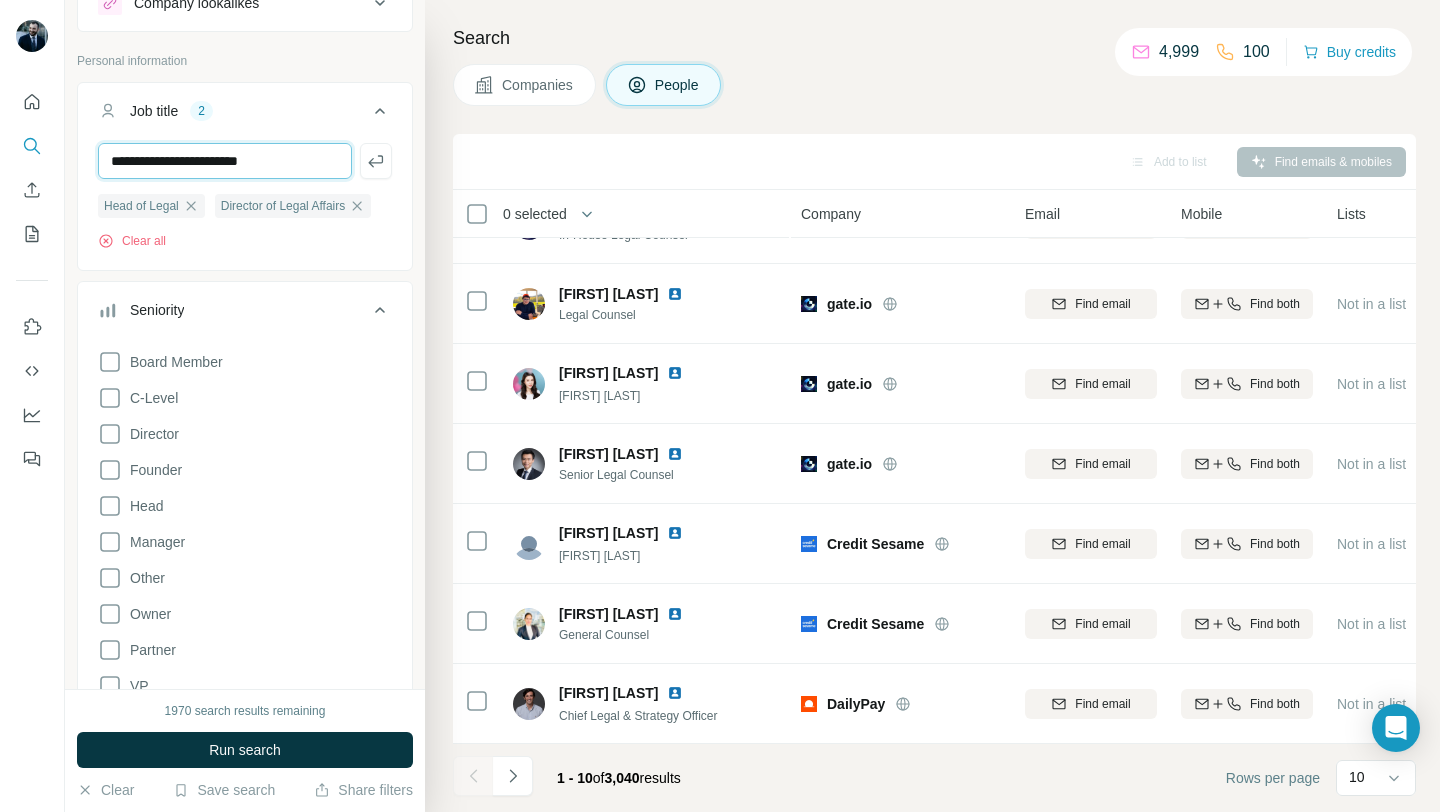 scroll, scrollTop: 0, scrollLeft: 0, axis: both 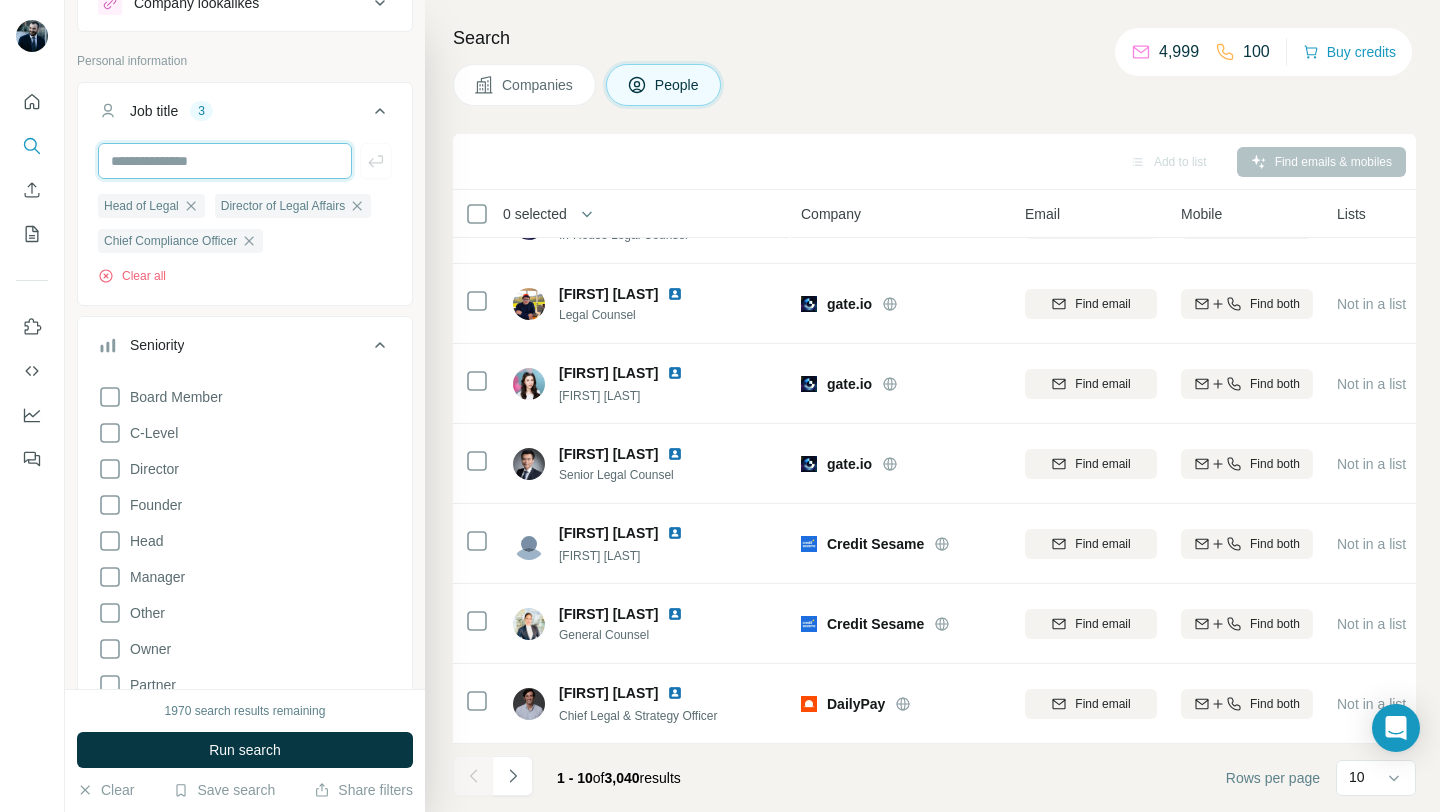 click at bounding box center [225, 161] 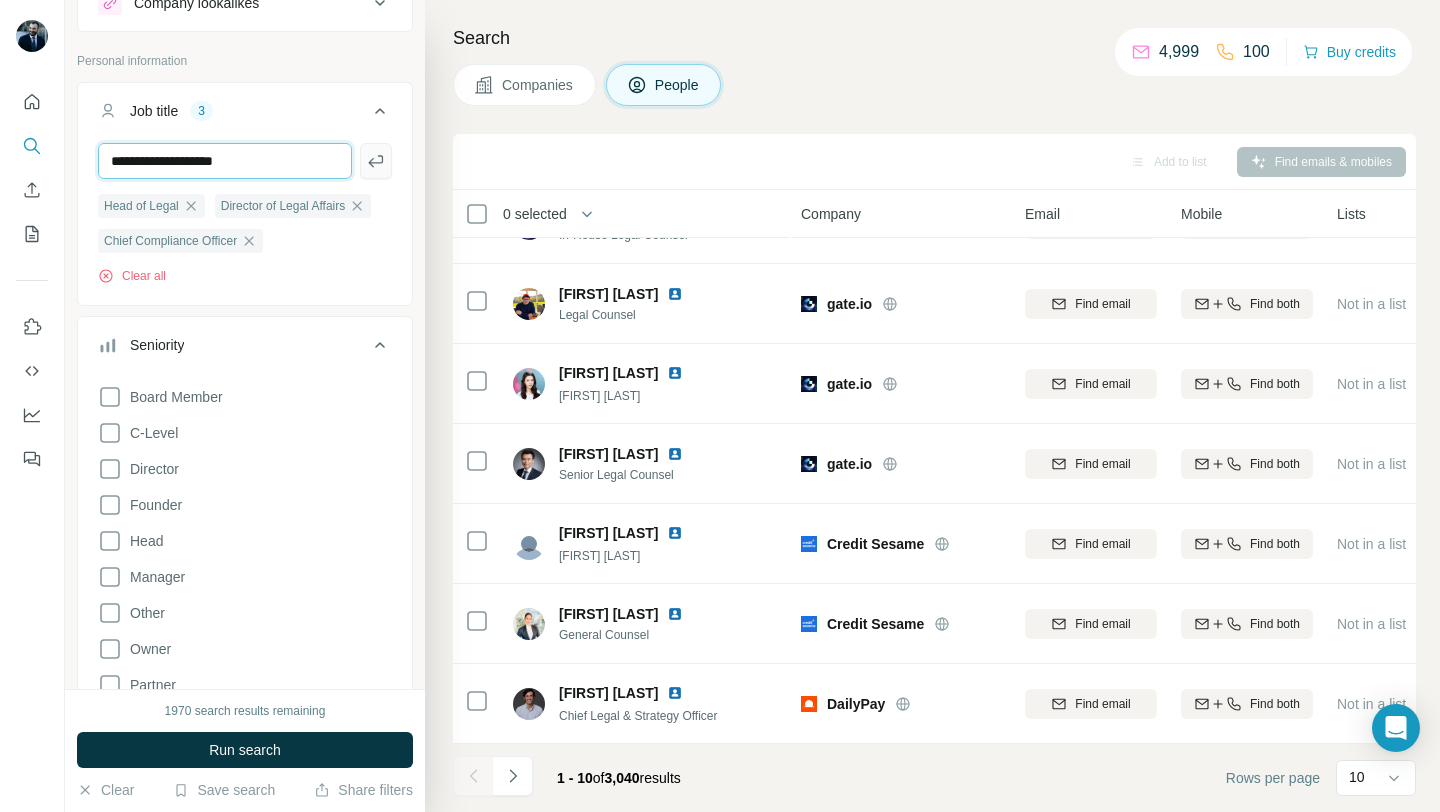 type on "**********" 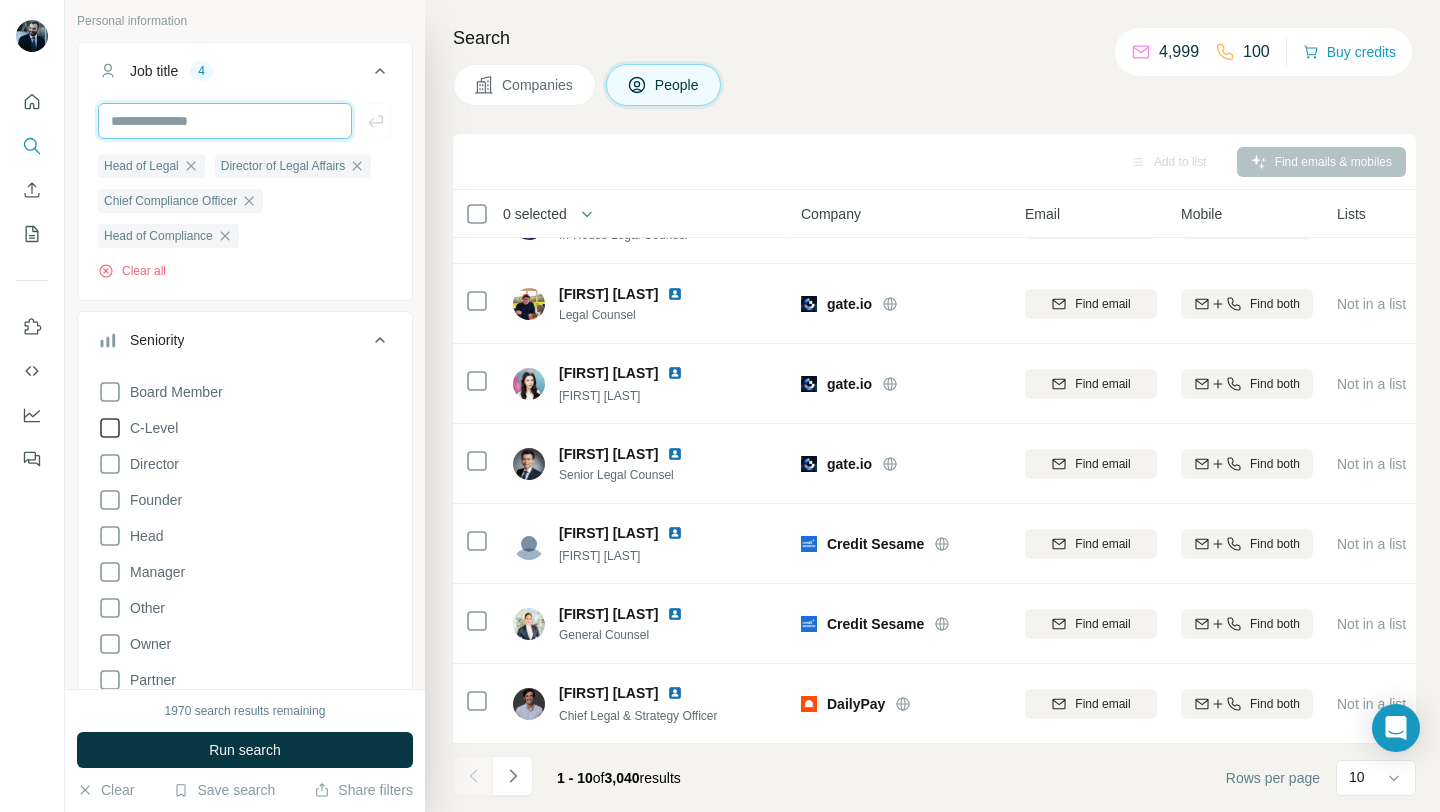 scroll, scrollTop: 124, scrollLeft: 0, axis: vertical 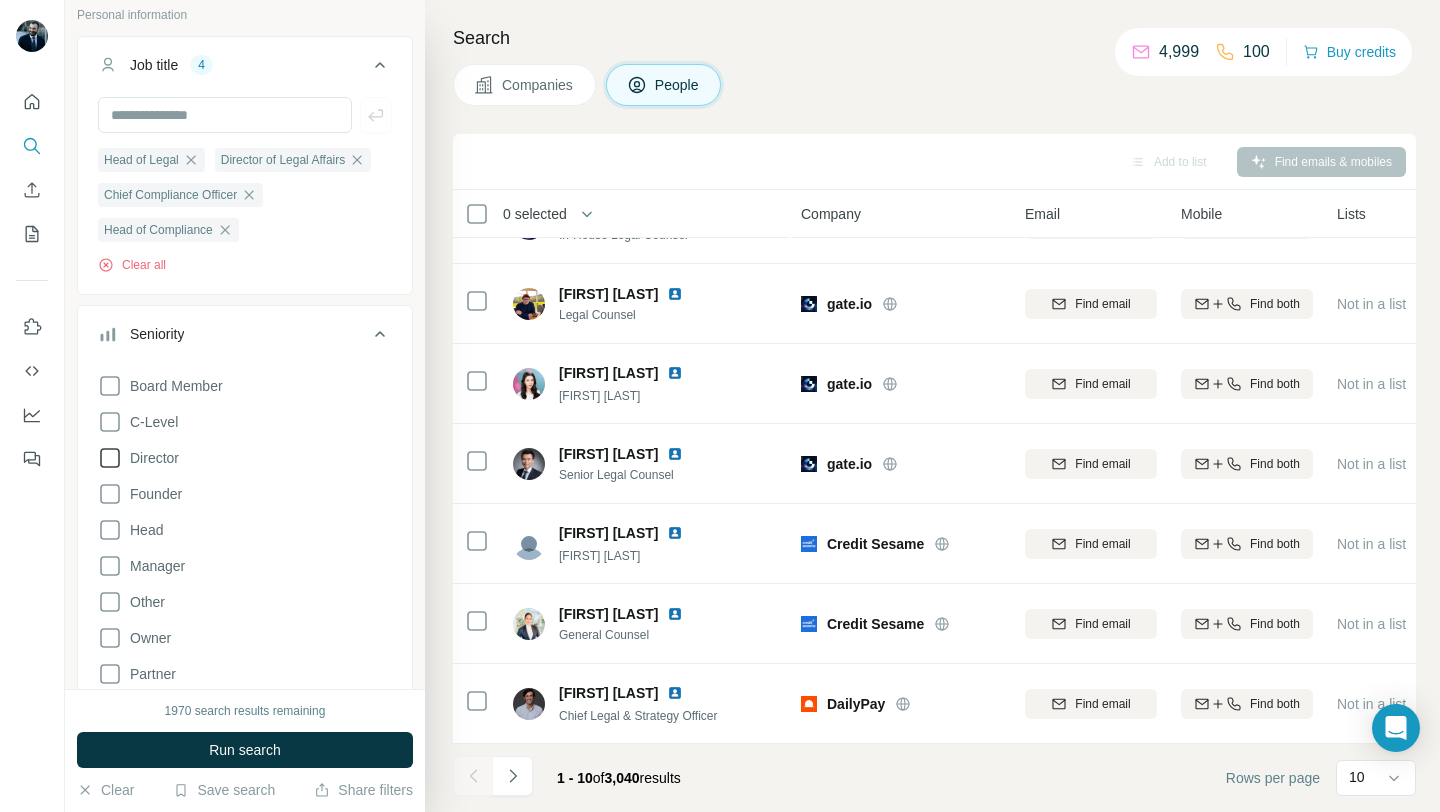 click on "Director" at bounding box center (150, 458) 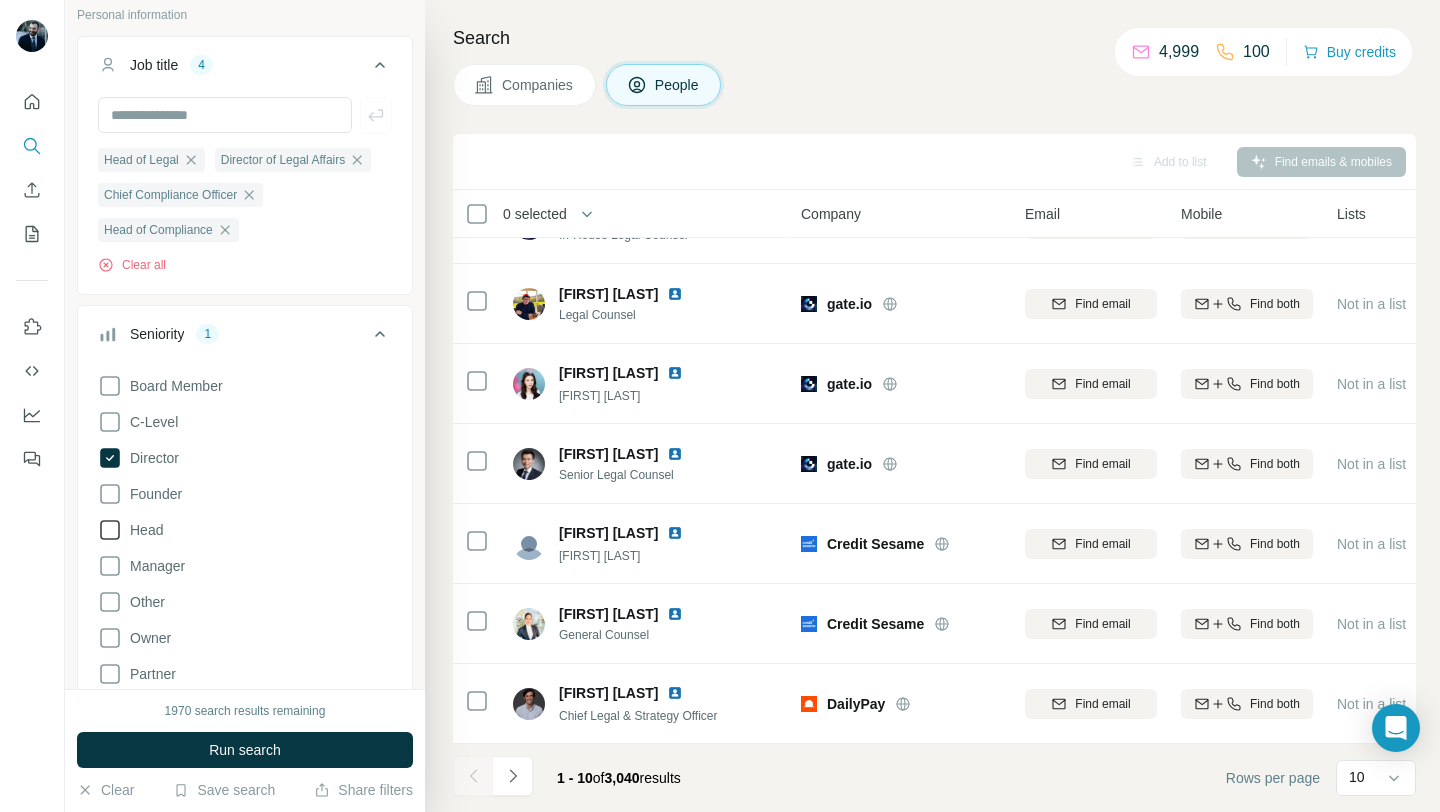 click on "Head" at bounding box center (142, 530) 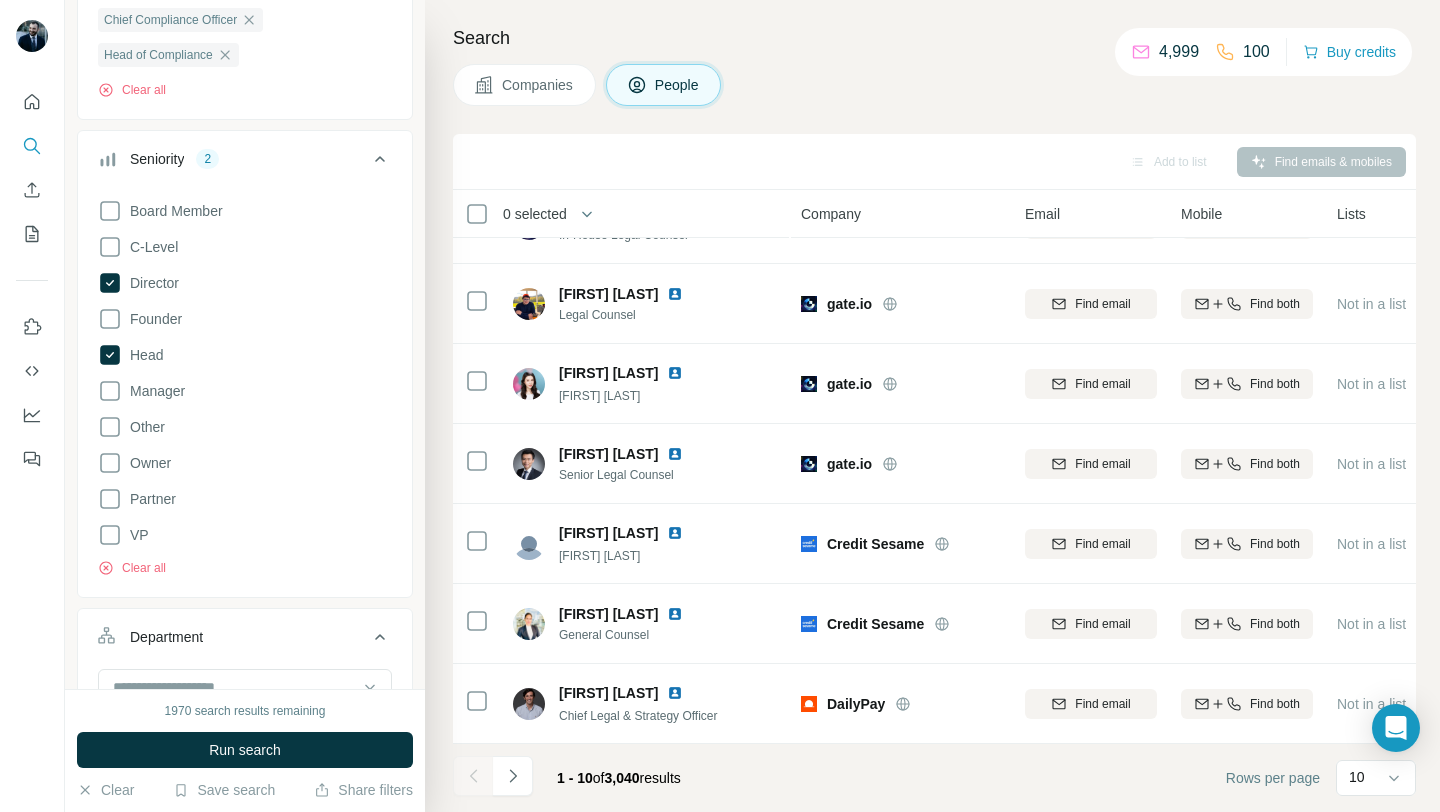 scroll, scrollTop: 300, scrollLeft: 0, axis: vertical 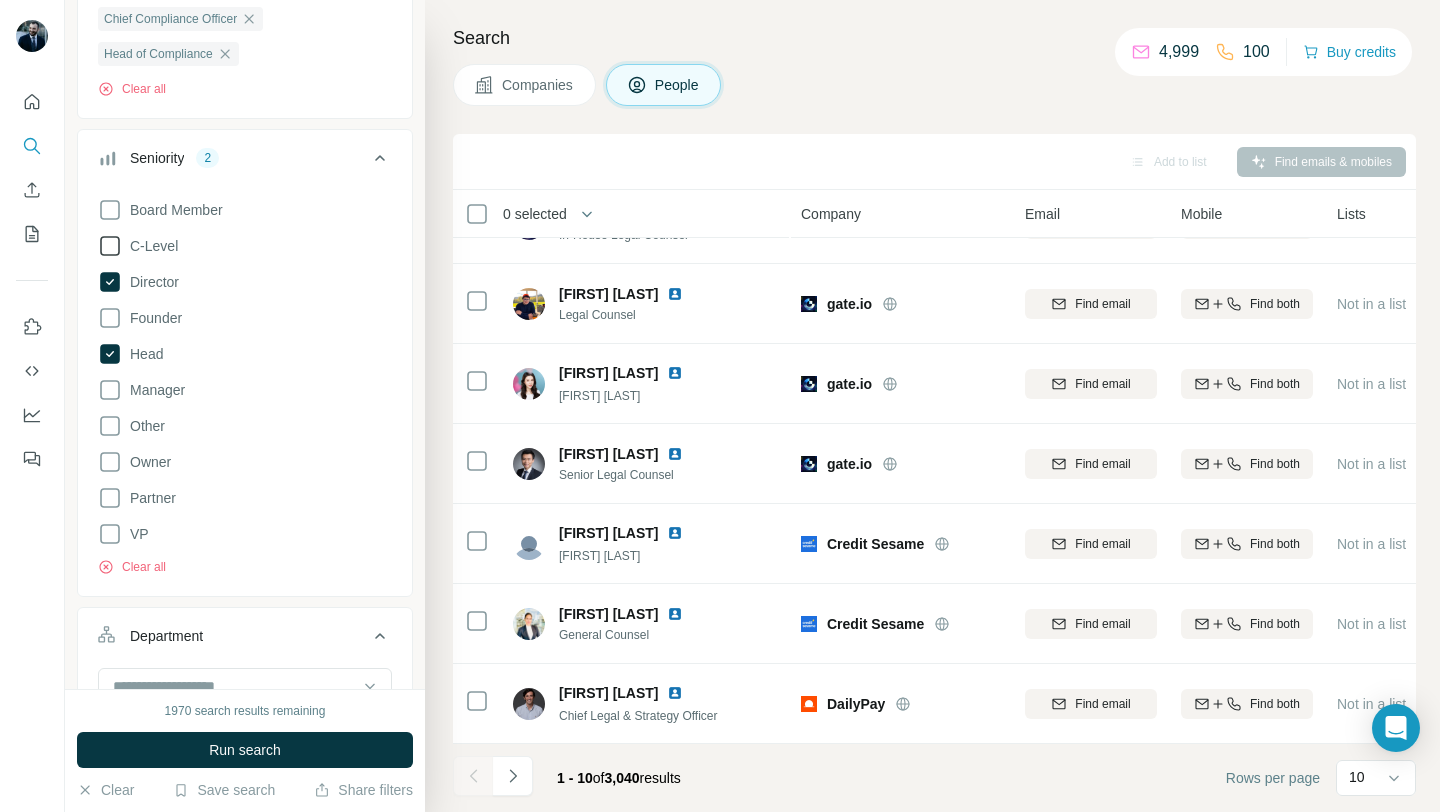 click on "C-Level" at bounding box center [150, 246] 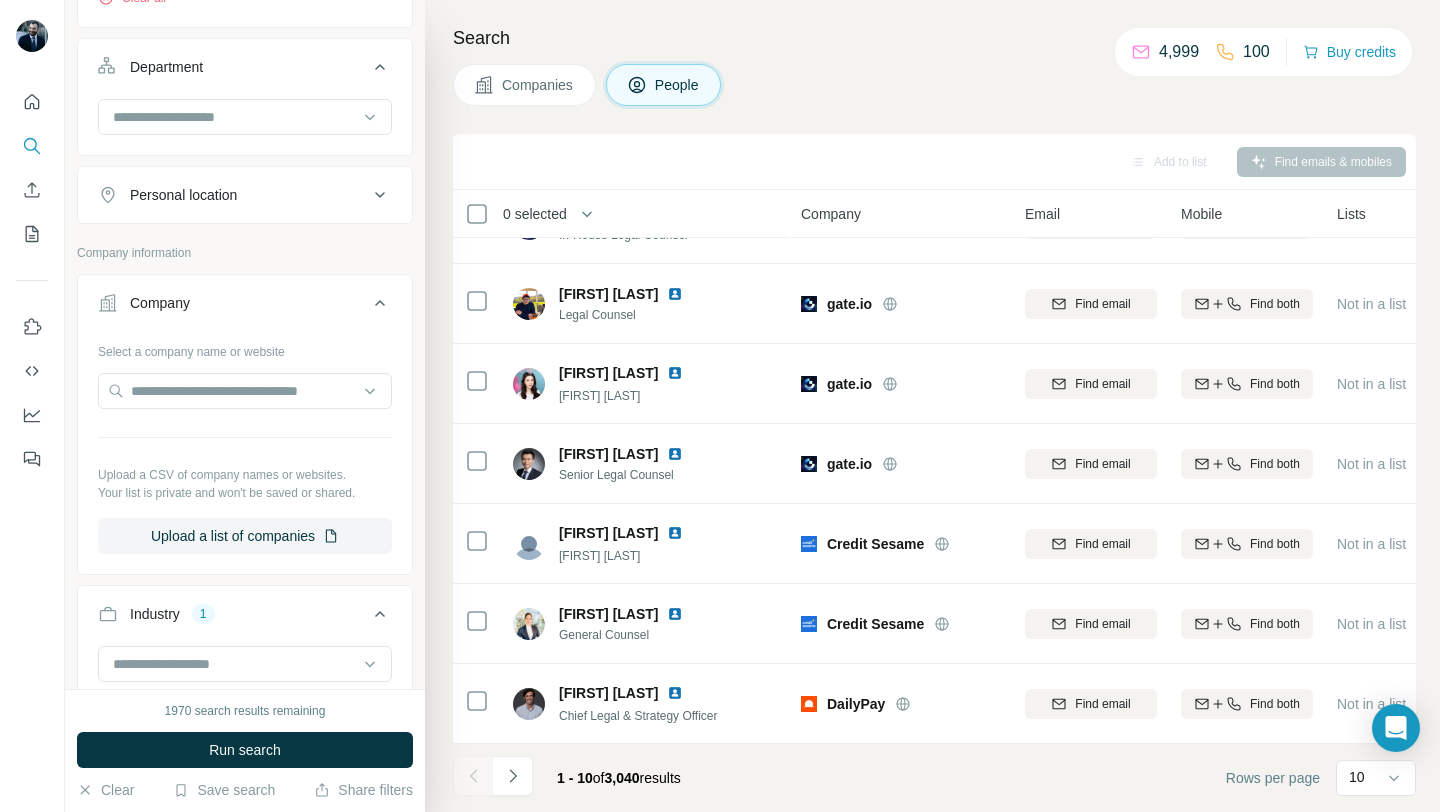 scroll, scrollTop: 898, scrollLeft: 0, axis: vertical 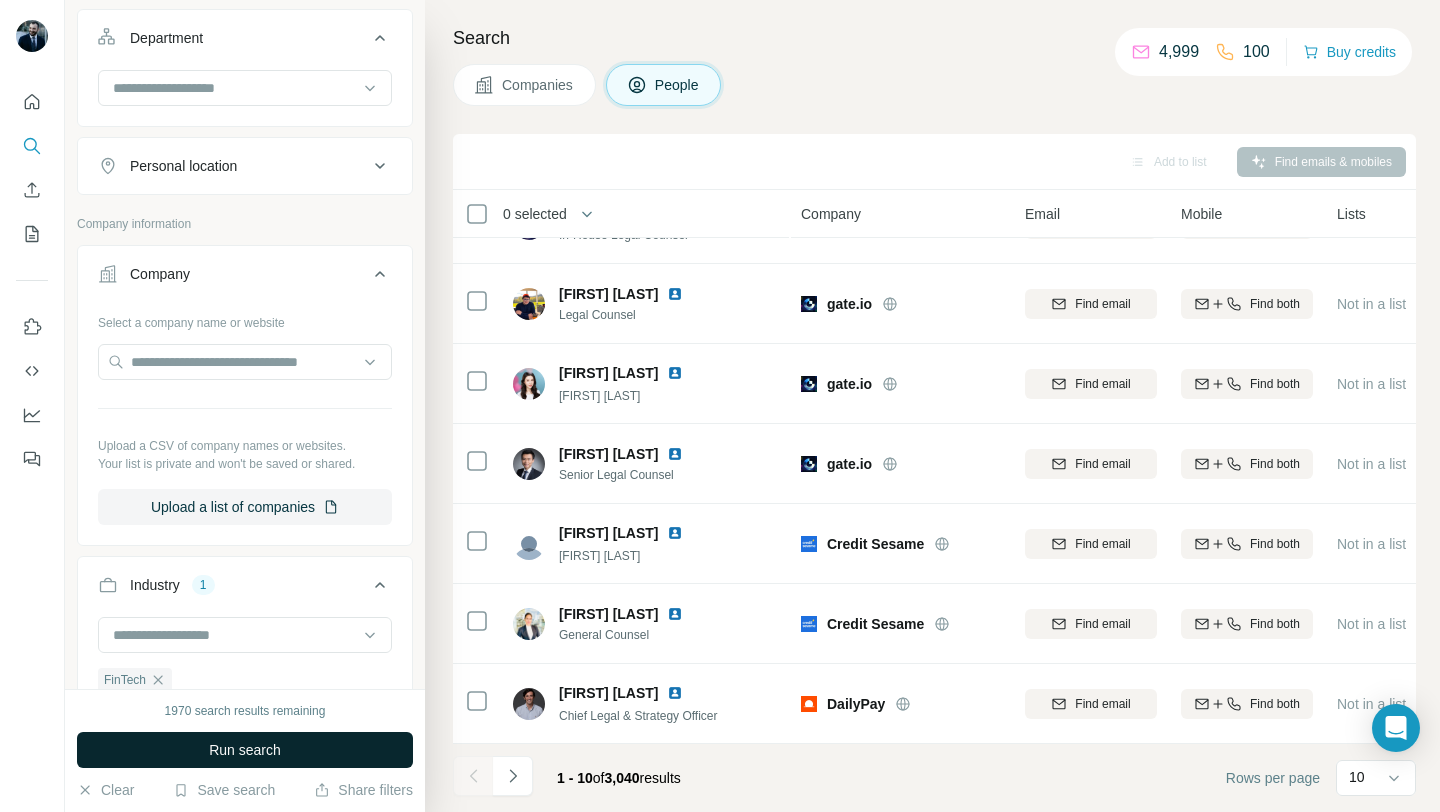 click on "Run search" at bounding box center (245, 750) 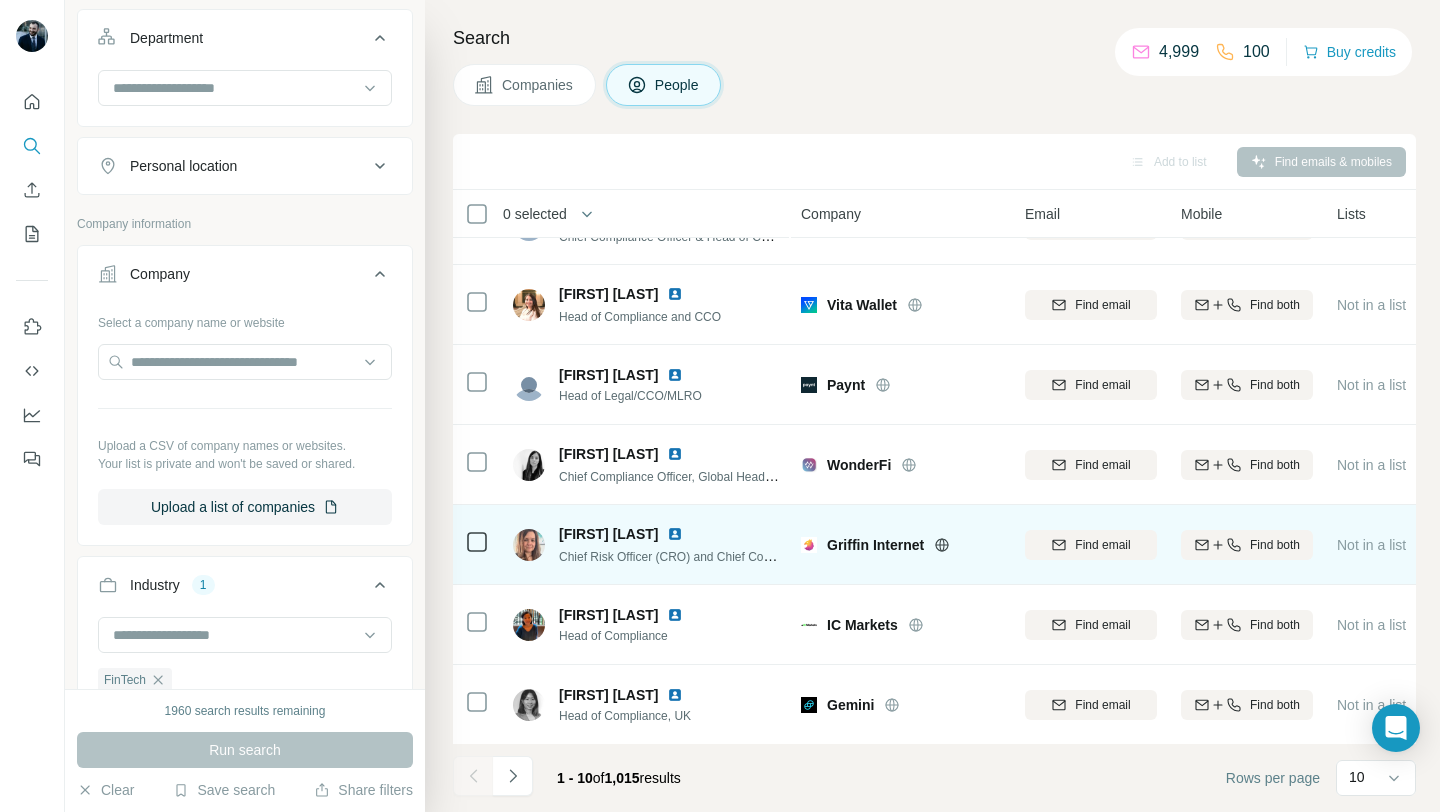 scroll, scrollTop: 294, scrollLeft: 0, axis: vertical 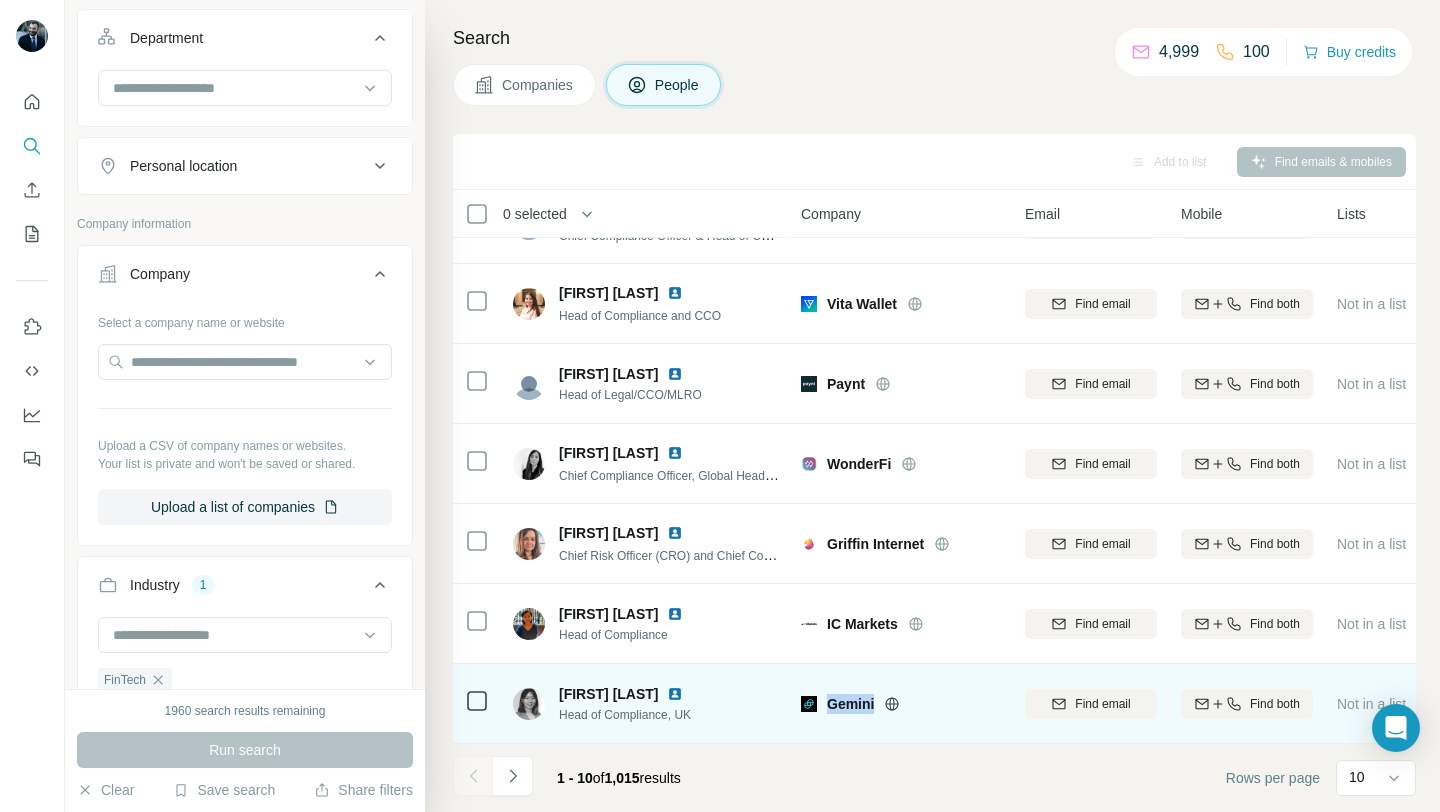 drag, startPoint x: 872, startPoint y: 705, endPoint x: 826, endPoint y: 709, distance: 46.173584 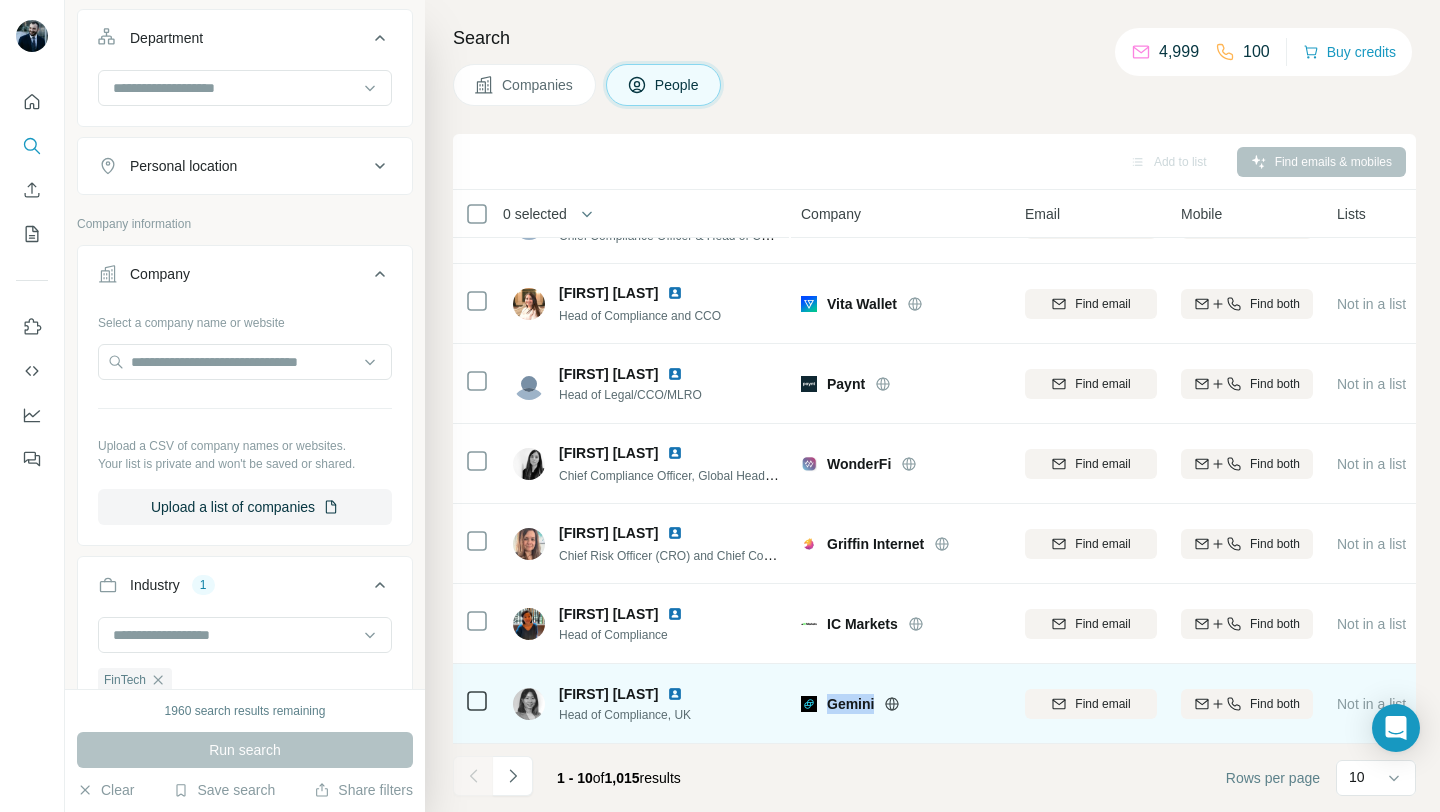 click on "Gemini" at bounding box center (901, 704) 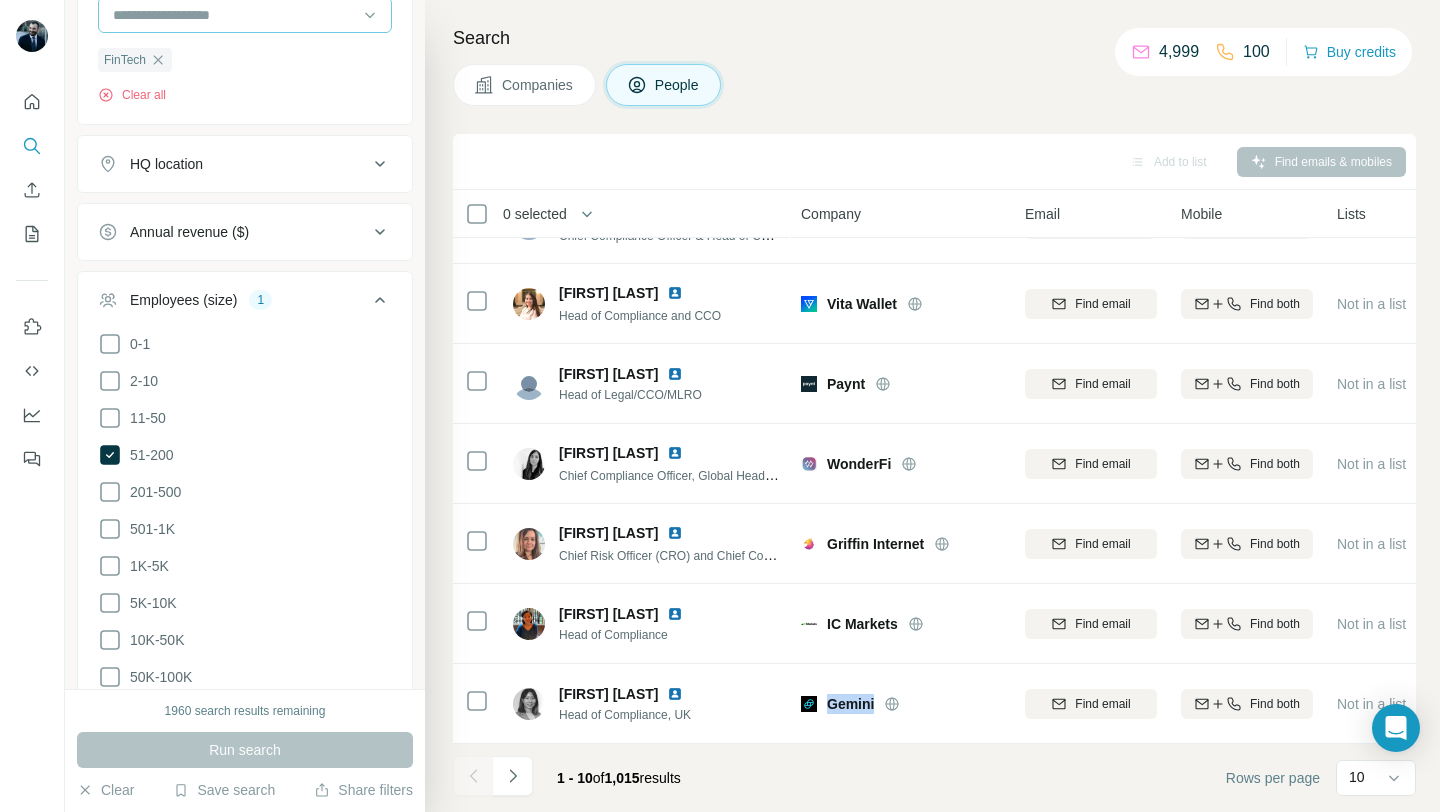 scroll, scrollTop: 1519, scrollLeft: 0, axis: vertical 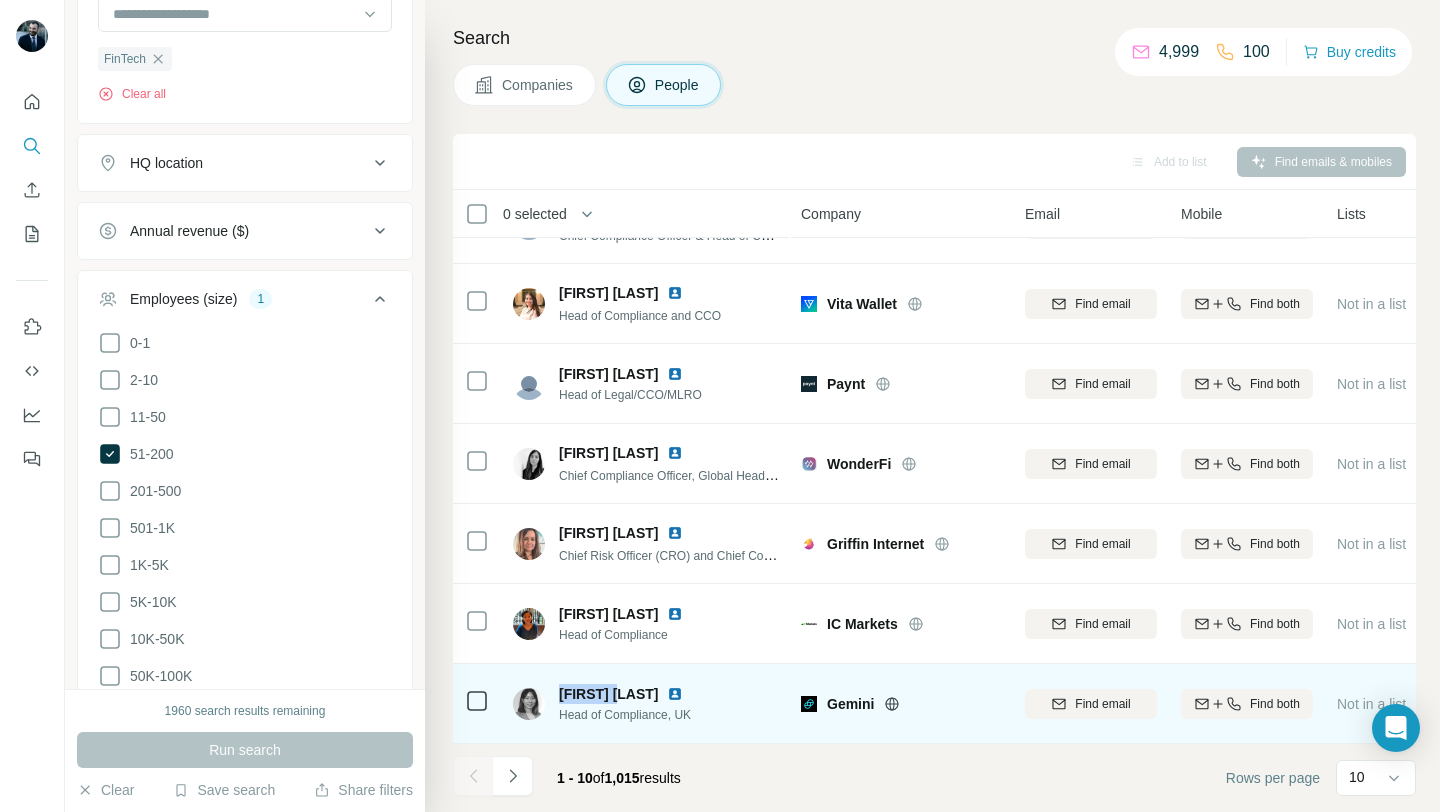 drag, startPoint x: 554, startPoint y: 693, endPoint x: 620, endPoint y: 700, distance: 66.37017 